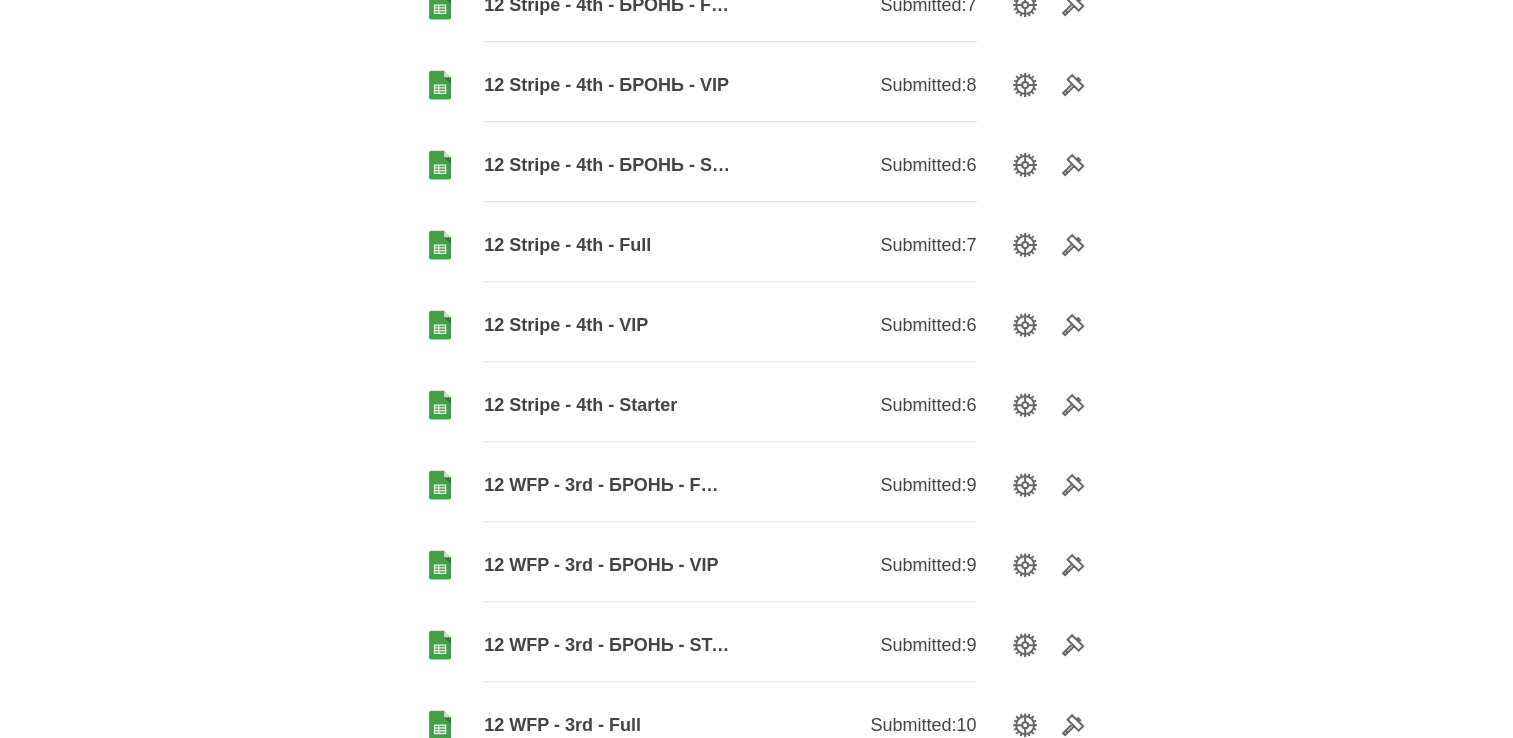 scroll, scrollTop: 700, scrollLeft: 0, axis: vertical 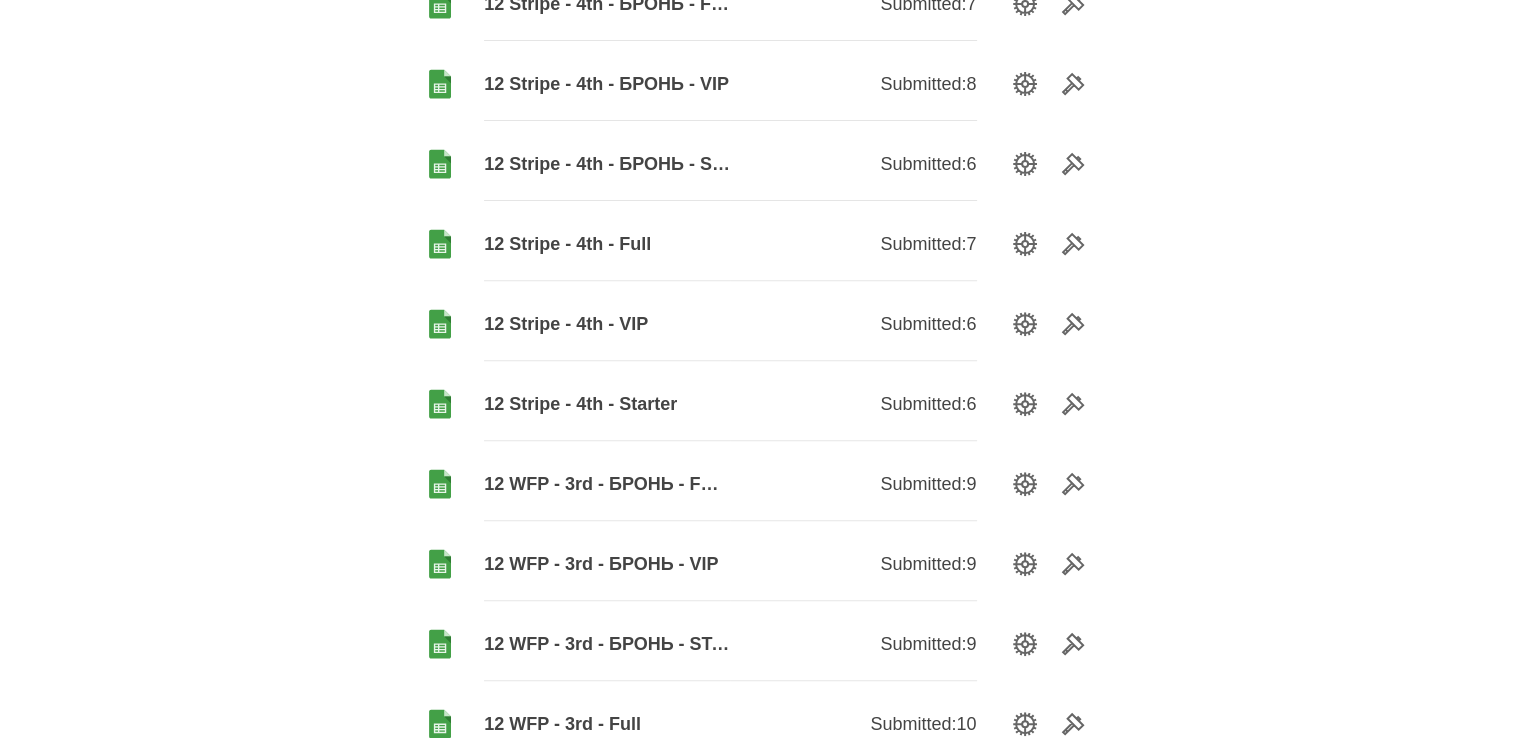 click on "12 Stripe - 4th - Starter" at bounding box center (607, 404) 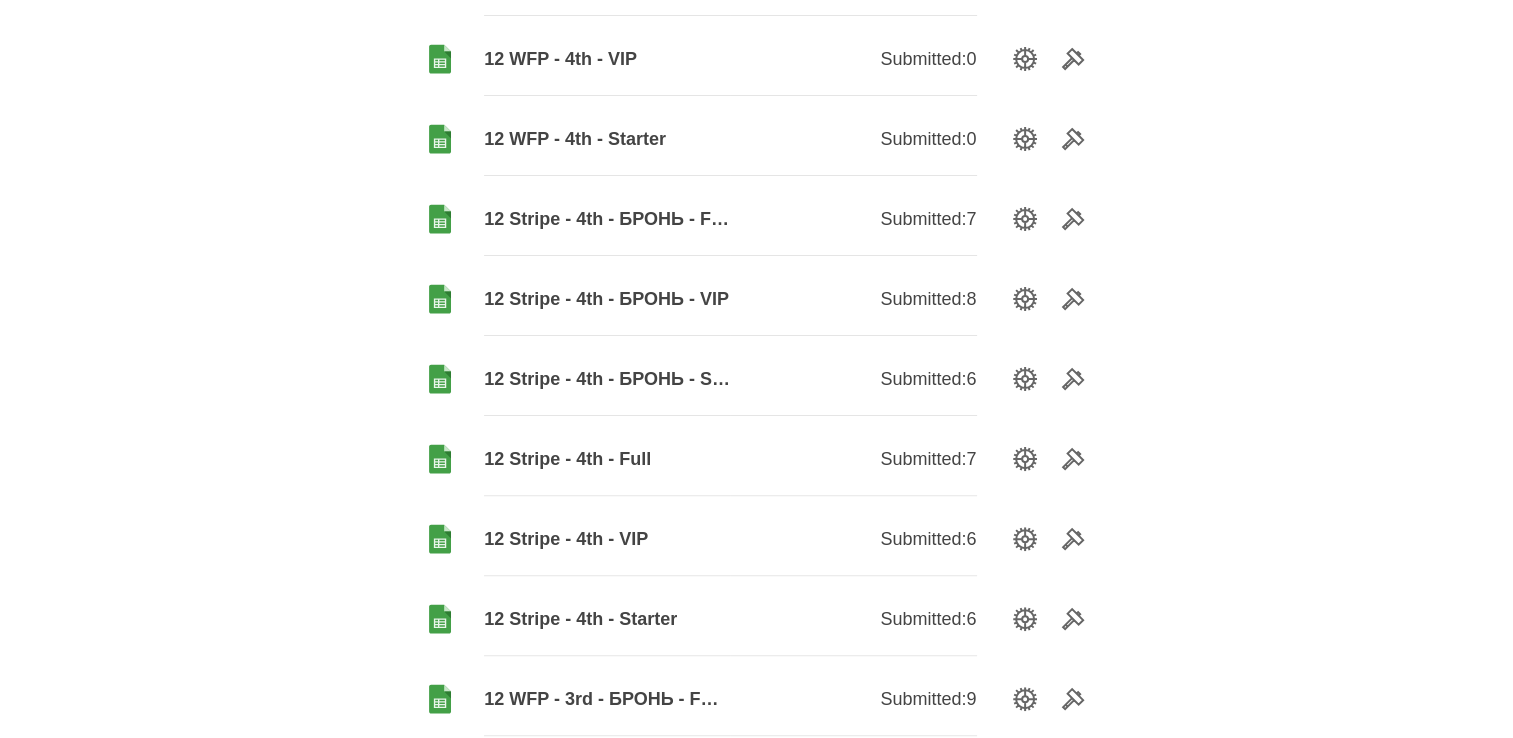 scroll, scrollTop: 500, scrollLeft: 0, axis: vertical 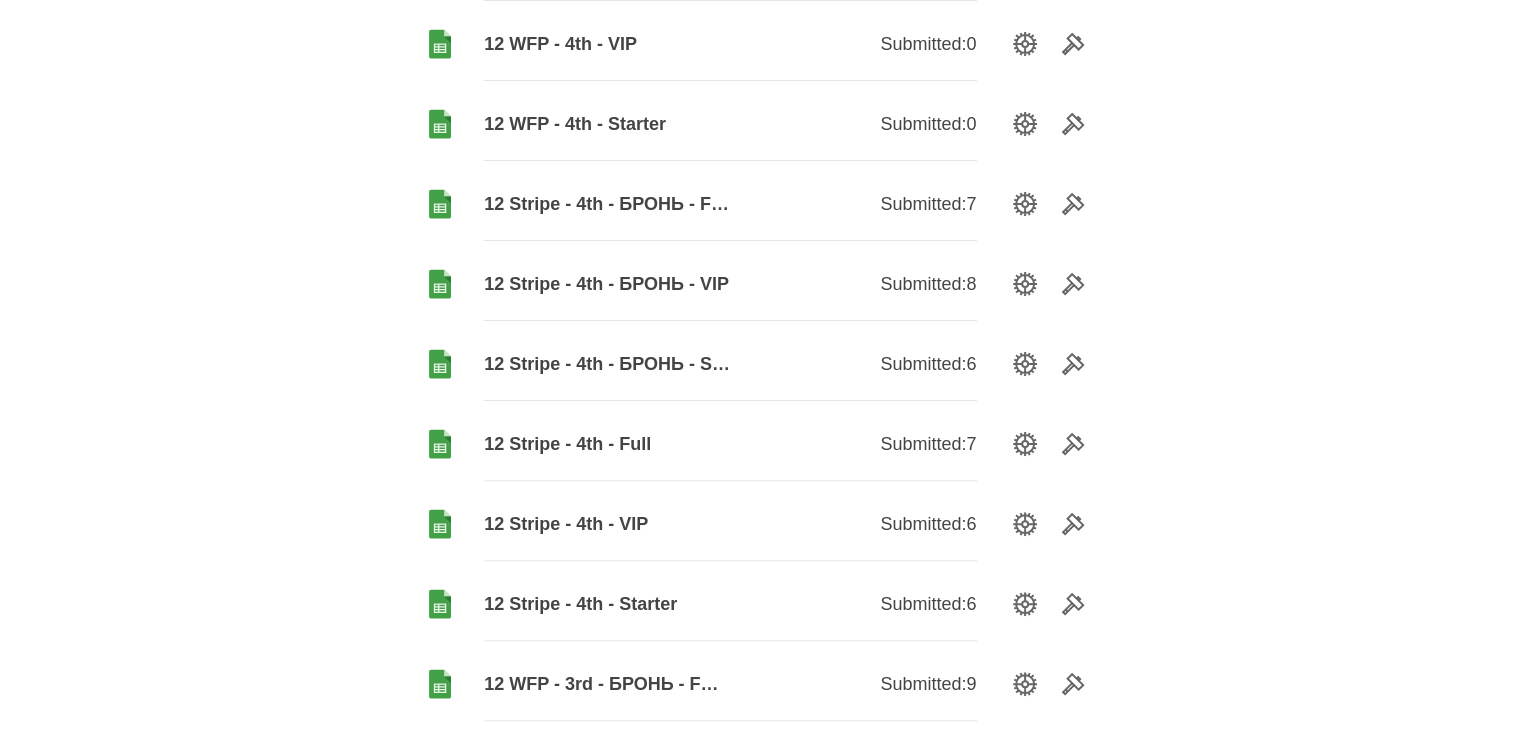 click on "12 Stripe - 4th - VIP" at bounding box center [607, 524] 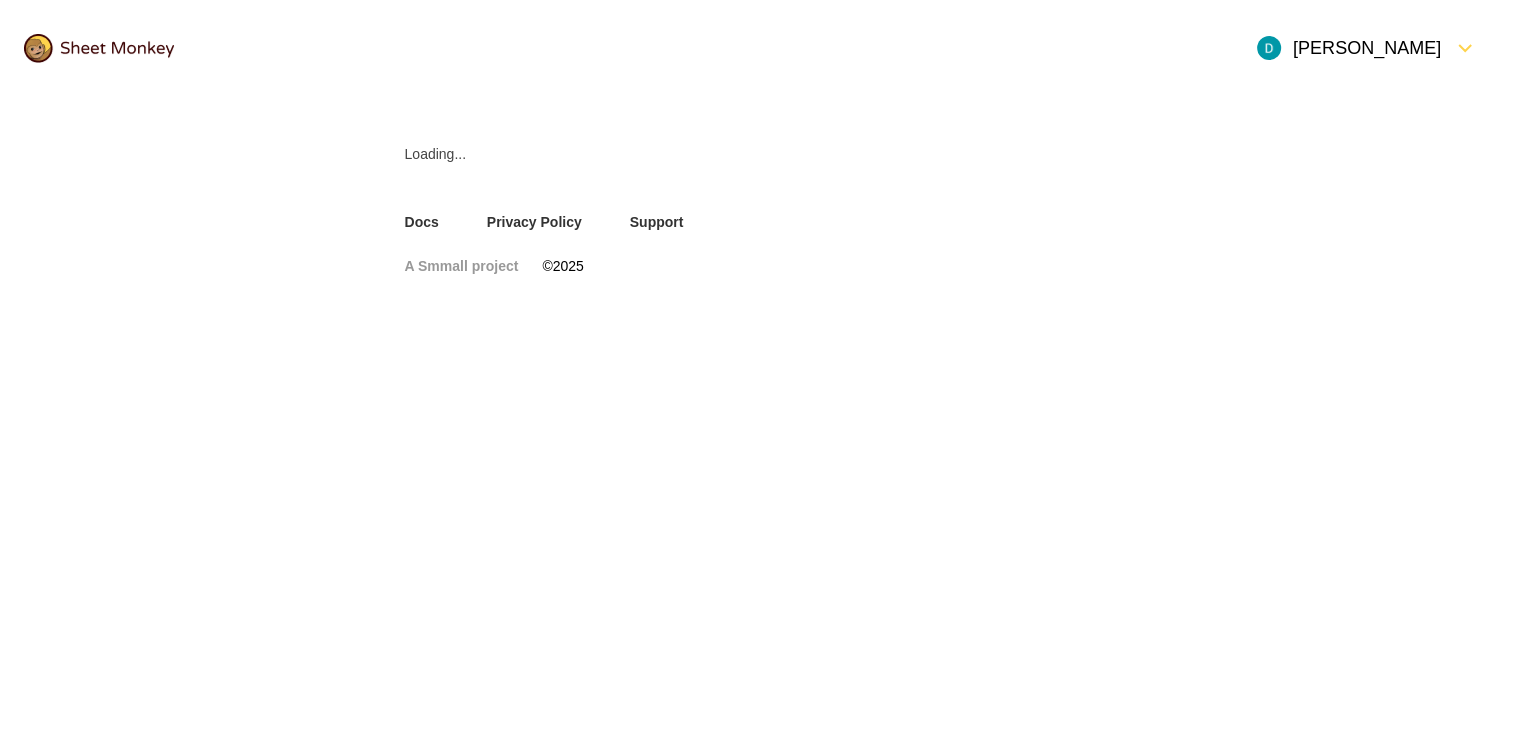 scroll, scrollTop: 0, scrollLeft: 0, axis: both 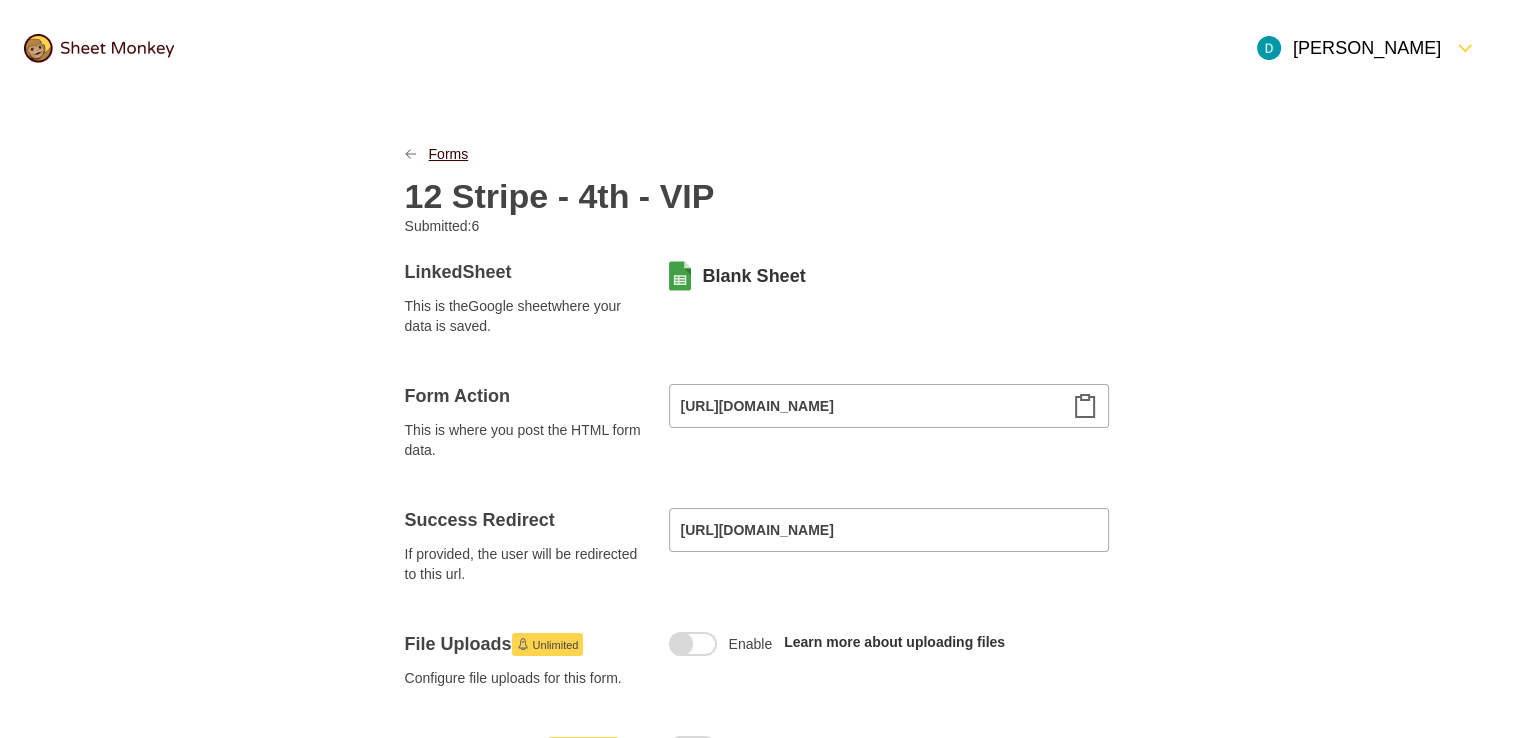 click on "Forms" at bounding box center [449, 154] 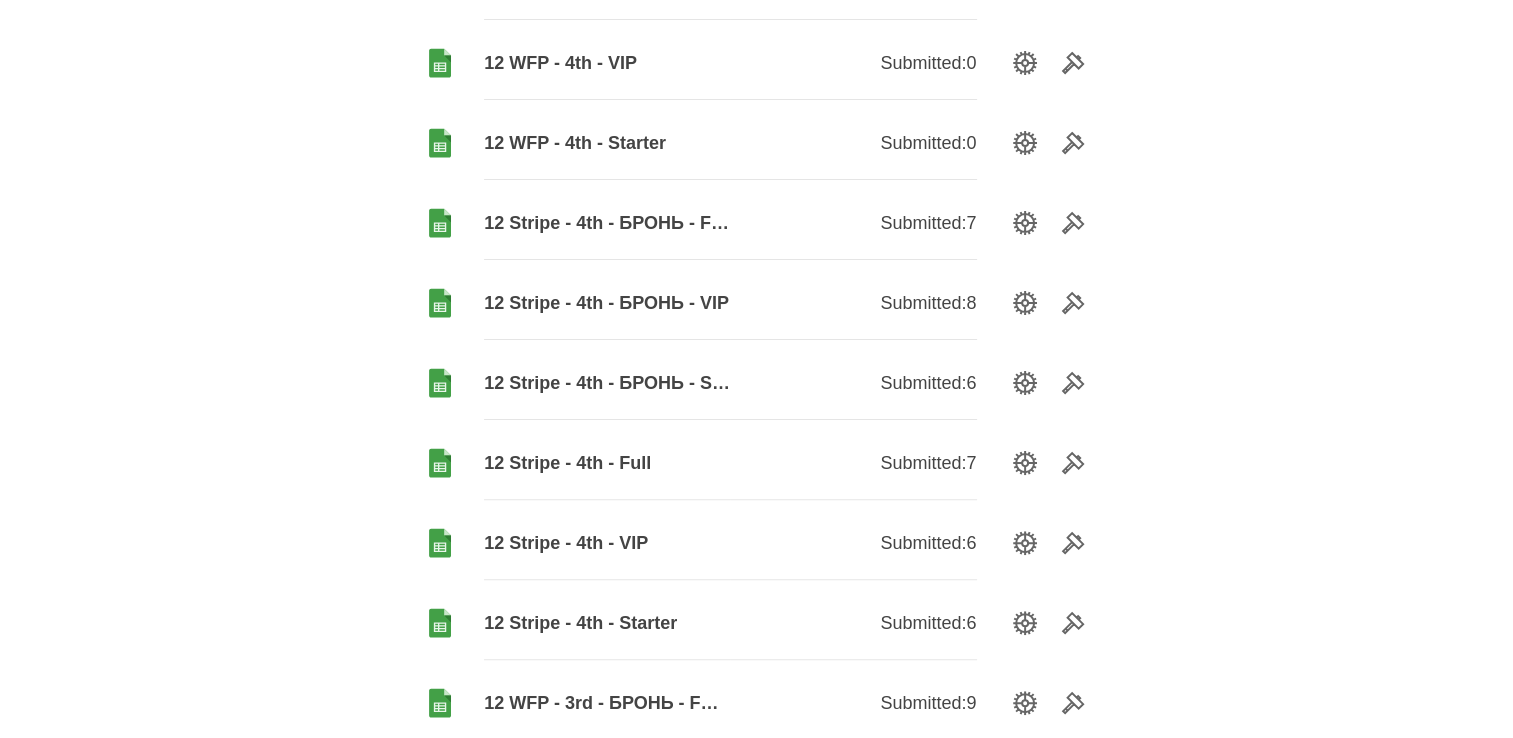 scroll, scrollTop: 500, scrollLeft: 0, axis: vertical 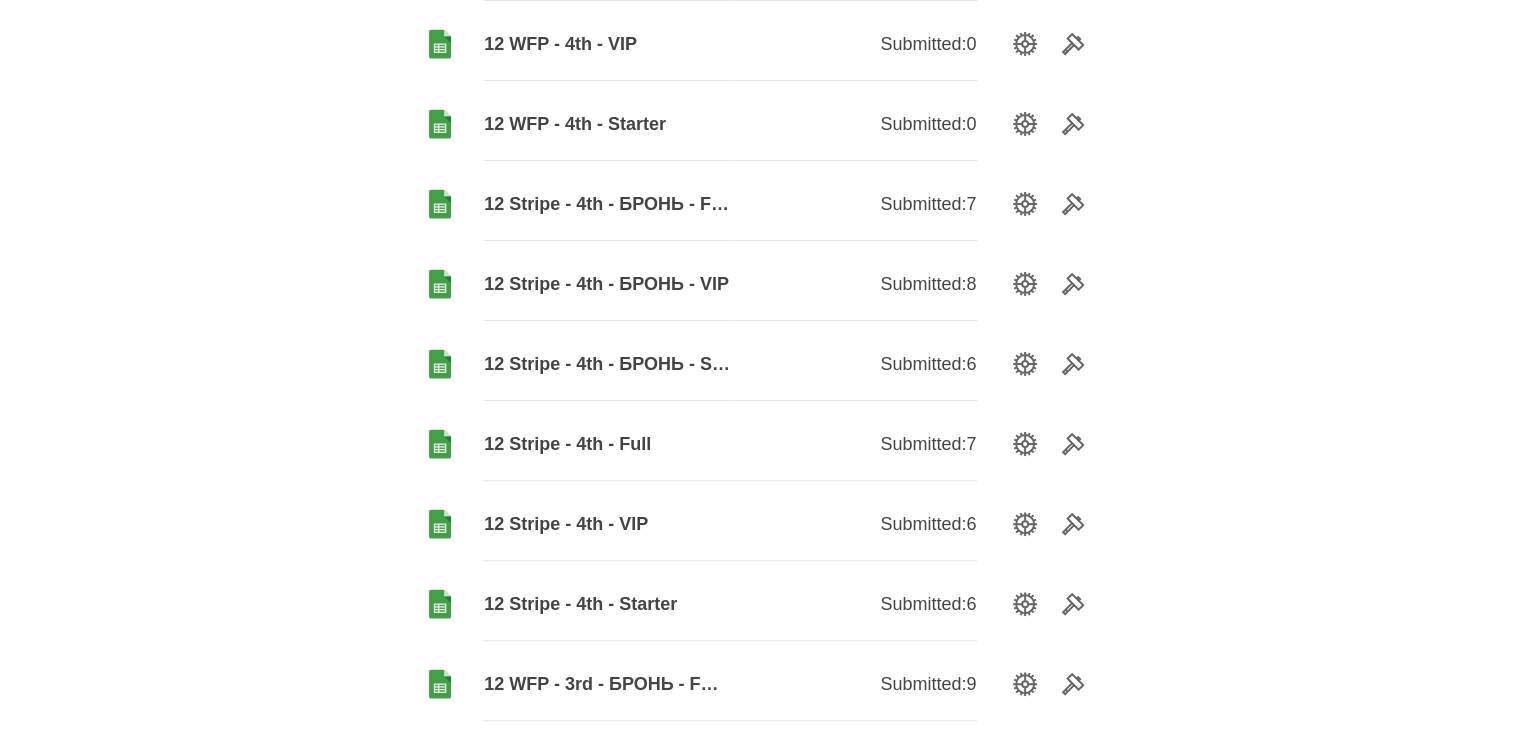 click on "12 Stripe - 4th - Full" at bounding box center [607, 444] 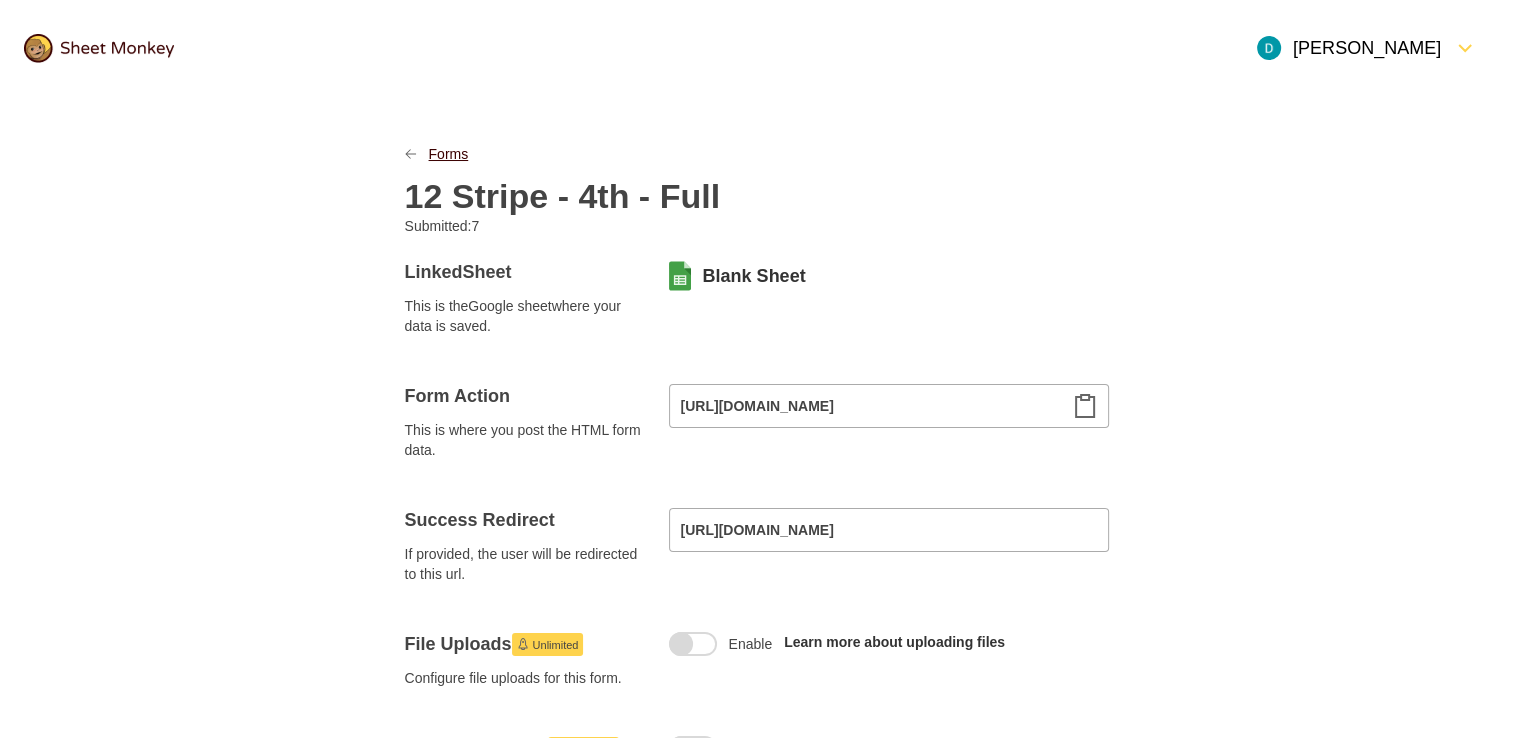click on "Forms" at bounding box center [449, 154] 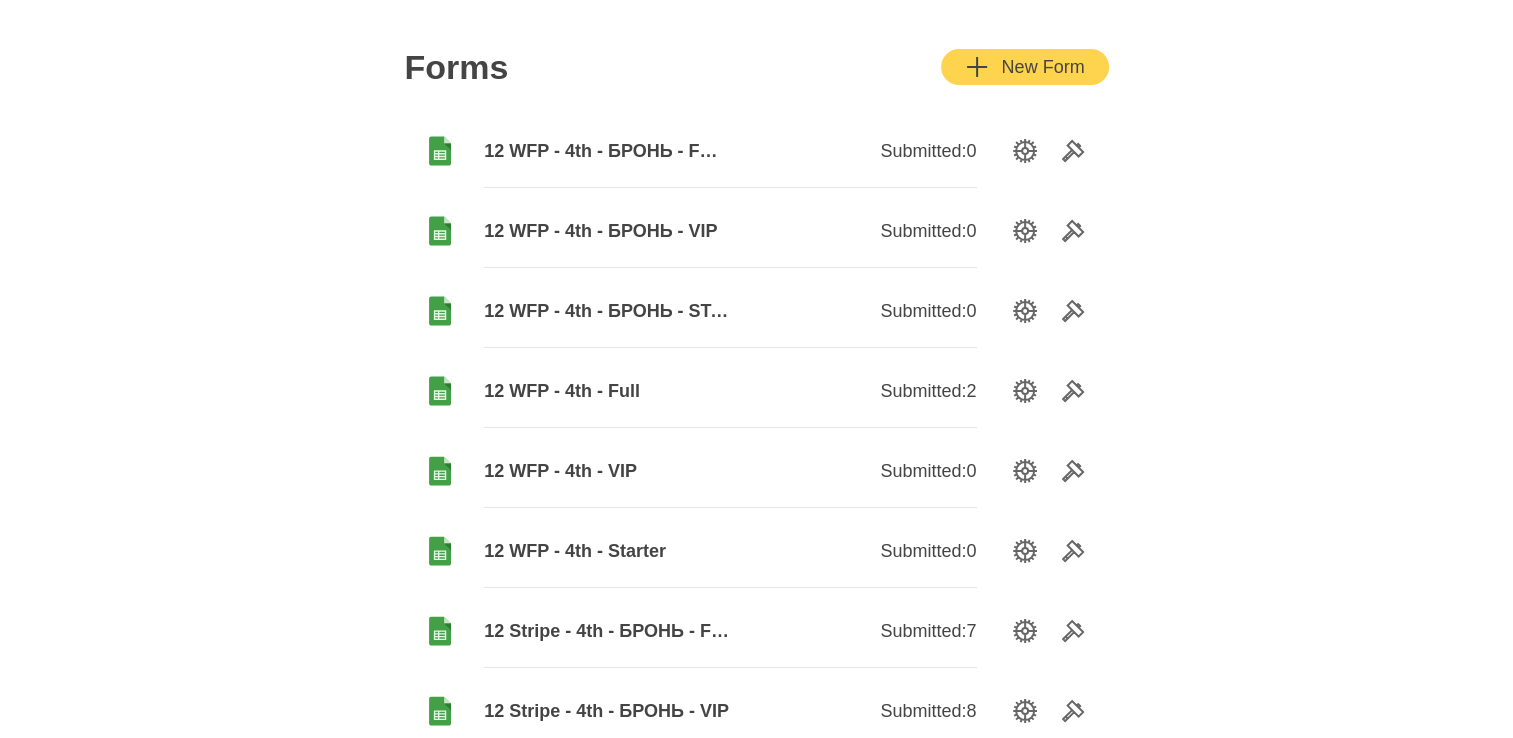scroll, scrollTop: 400, scrollLeft: 0, axis: vertical 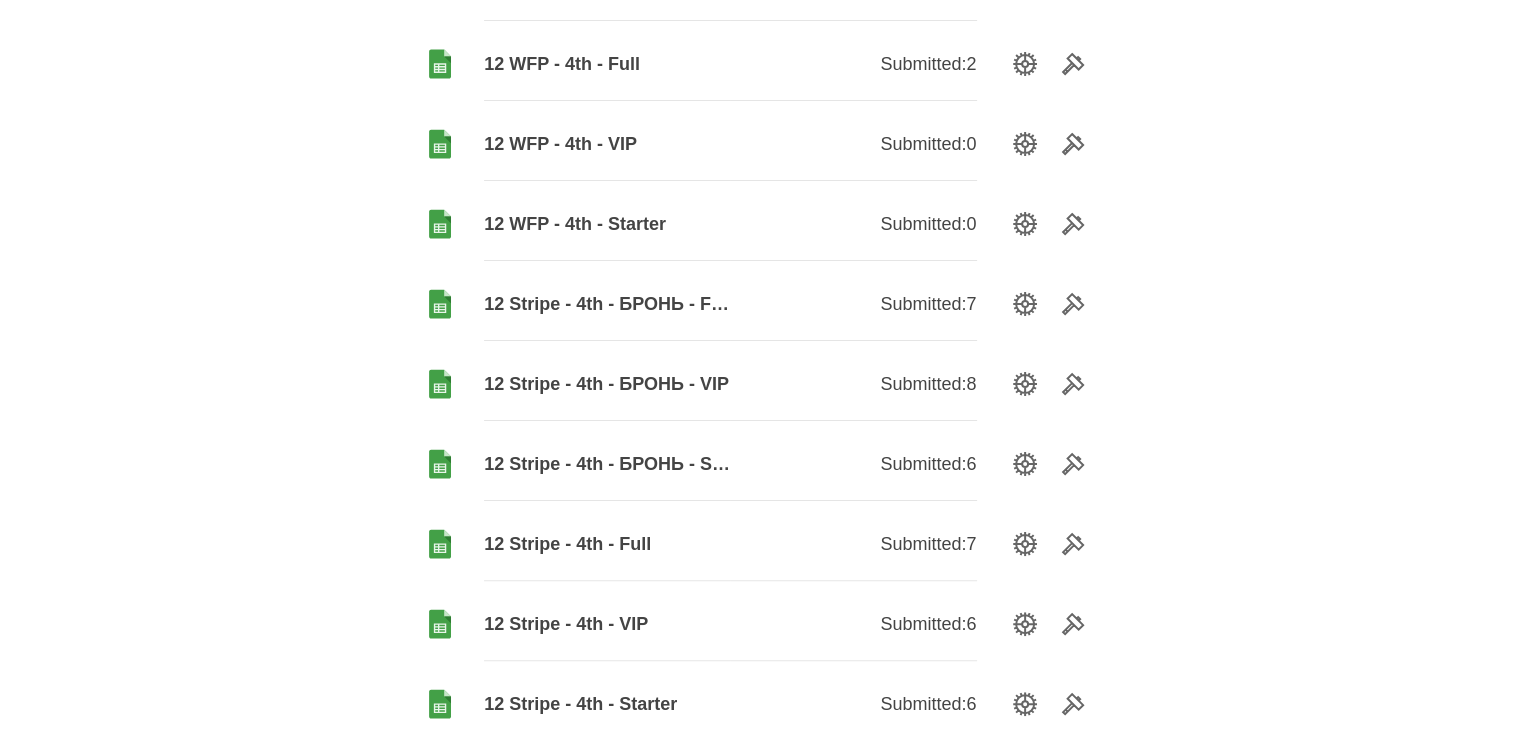 click on "12 Stripe - 4th - БРОНЬ - Starter" at bounding box center (607, 464) 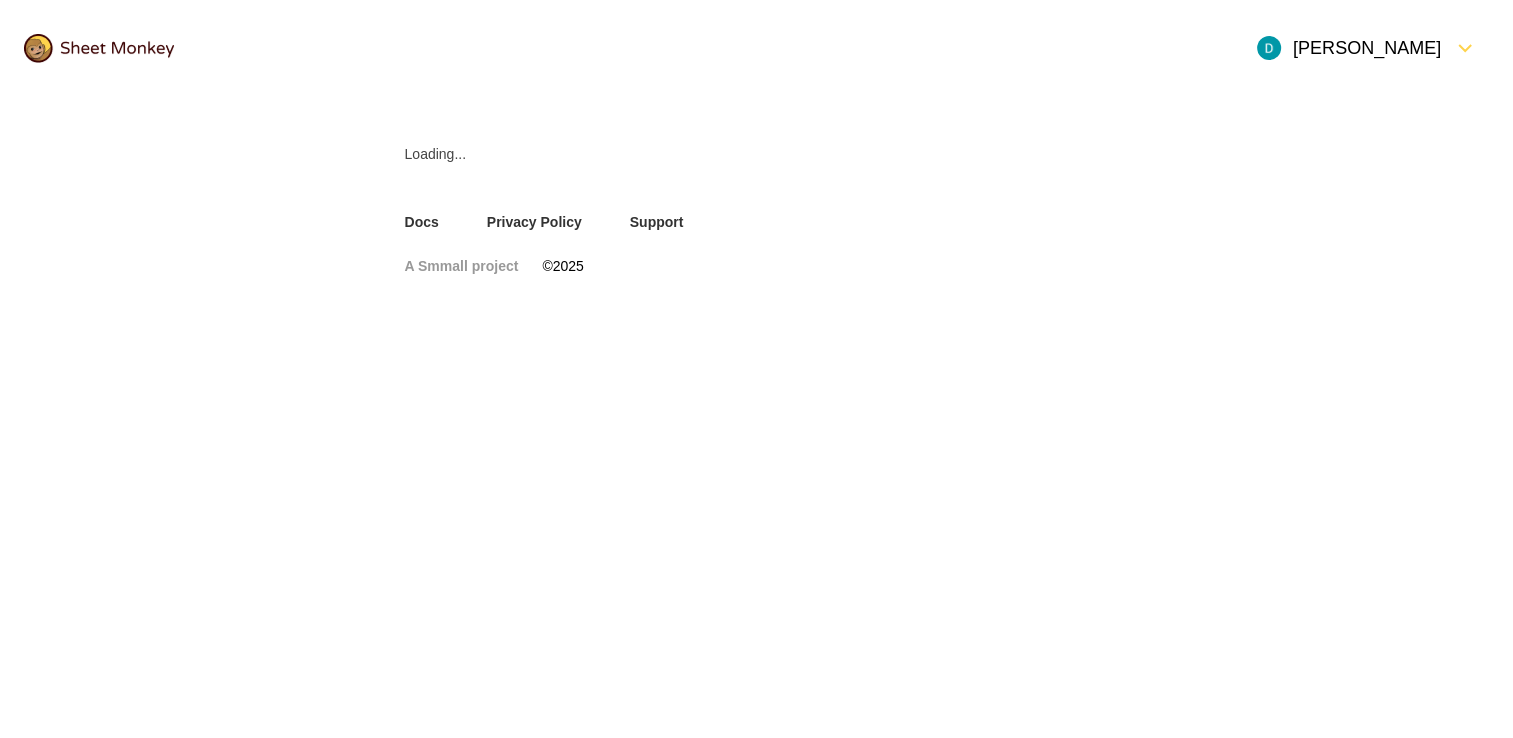 scroll, scrollTop: 0, scrollLeft: 0, axis: both 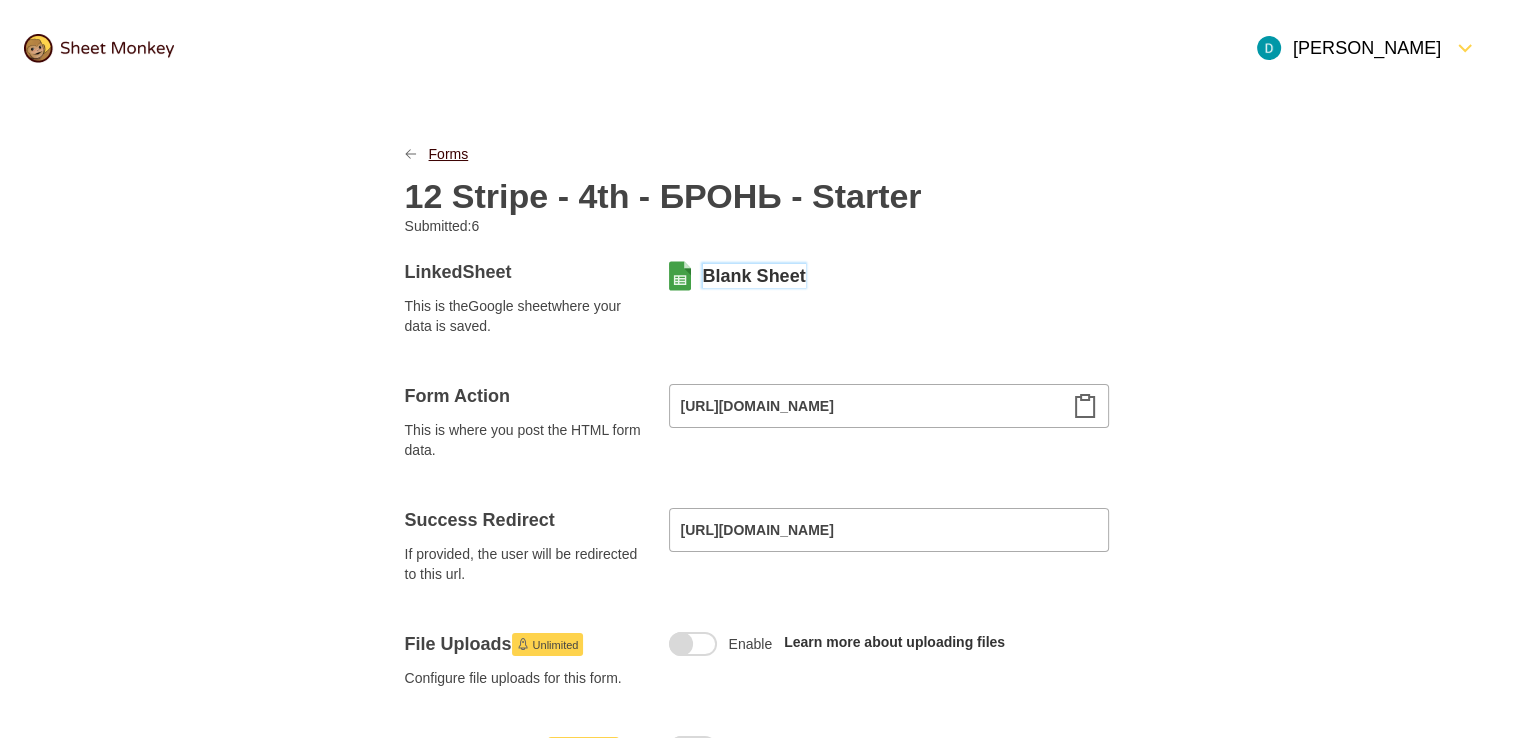 click on "Forms" at bounding box center (449, 154) 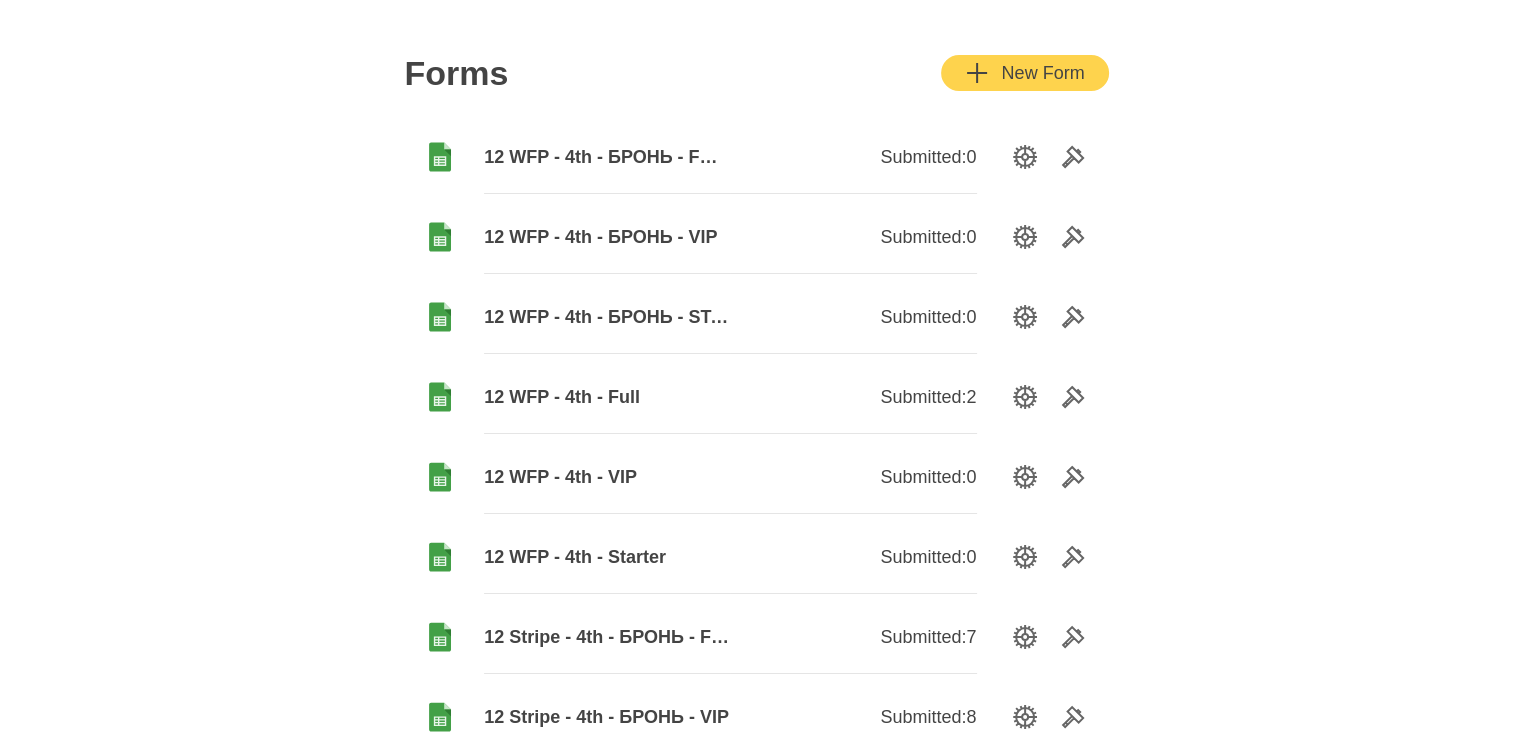 scroll, scrollTop: 400, scrollLeft: 0, axis: vertical 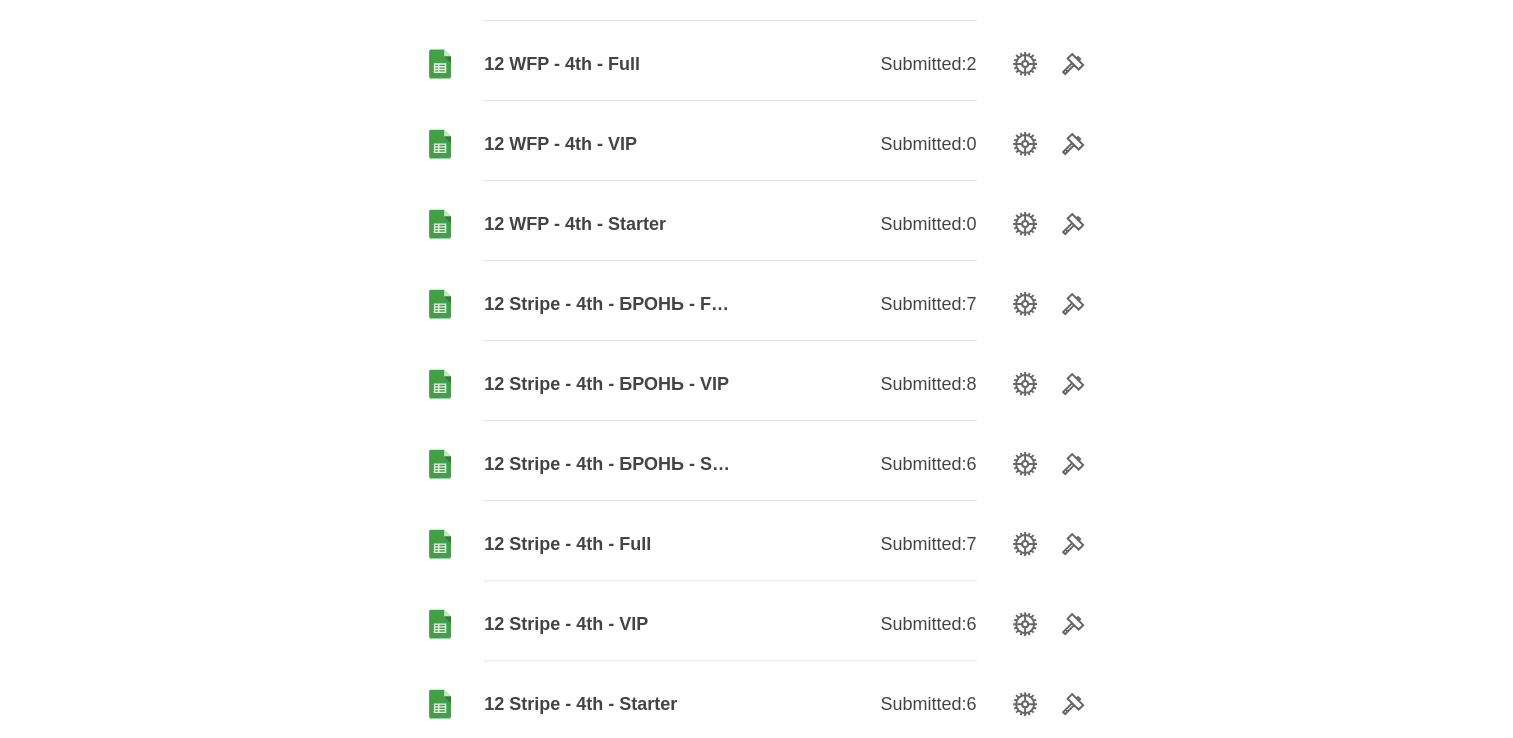 click on "12 Stripe - 4th - БРОНЬ - VIP" at bounding box center [607, 384] 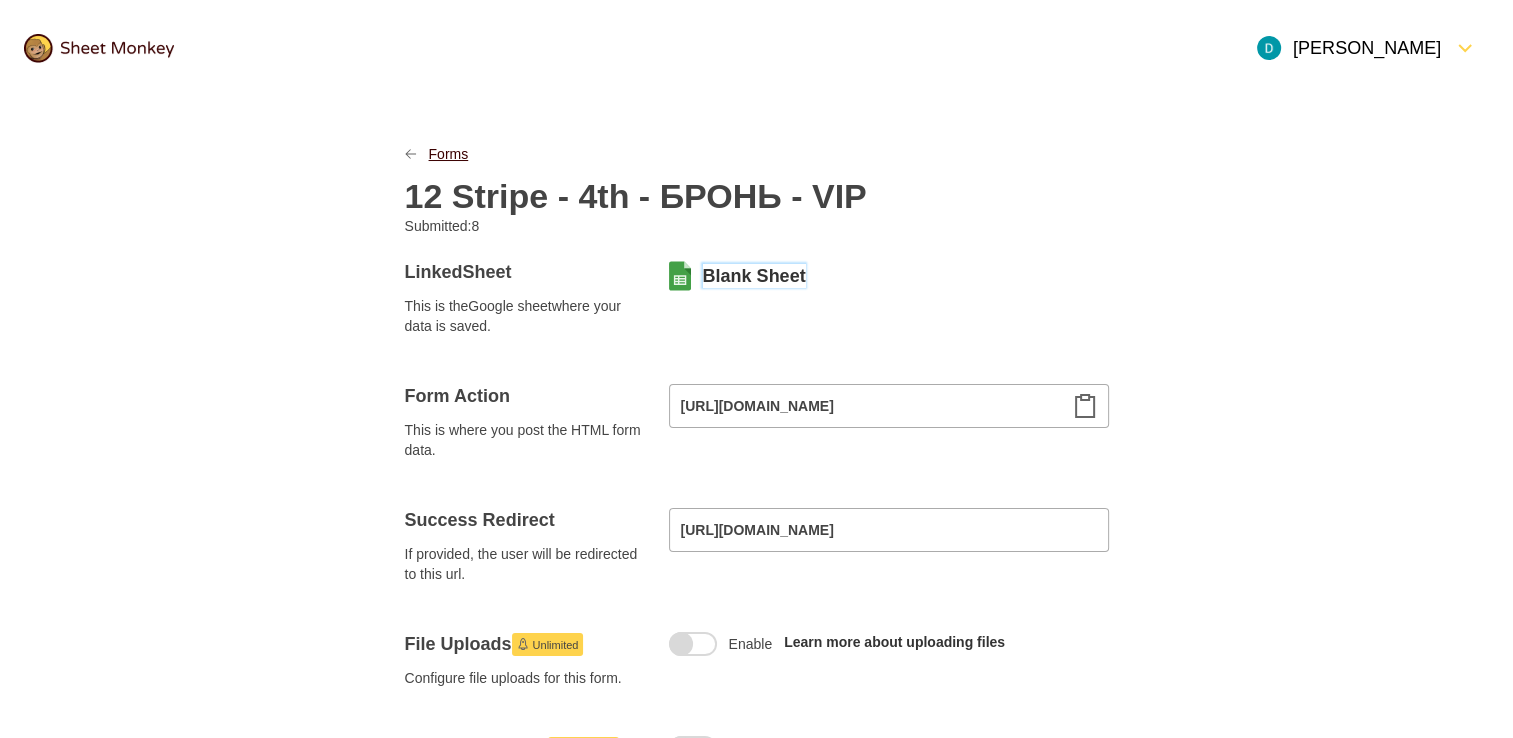 click on "Forms" at bounding box center (449, 154) 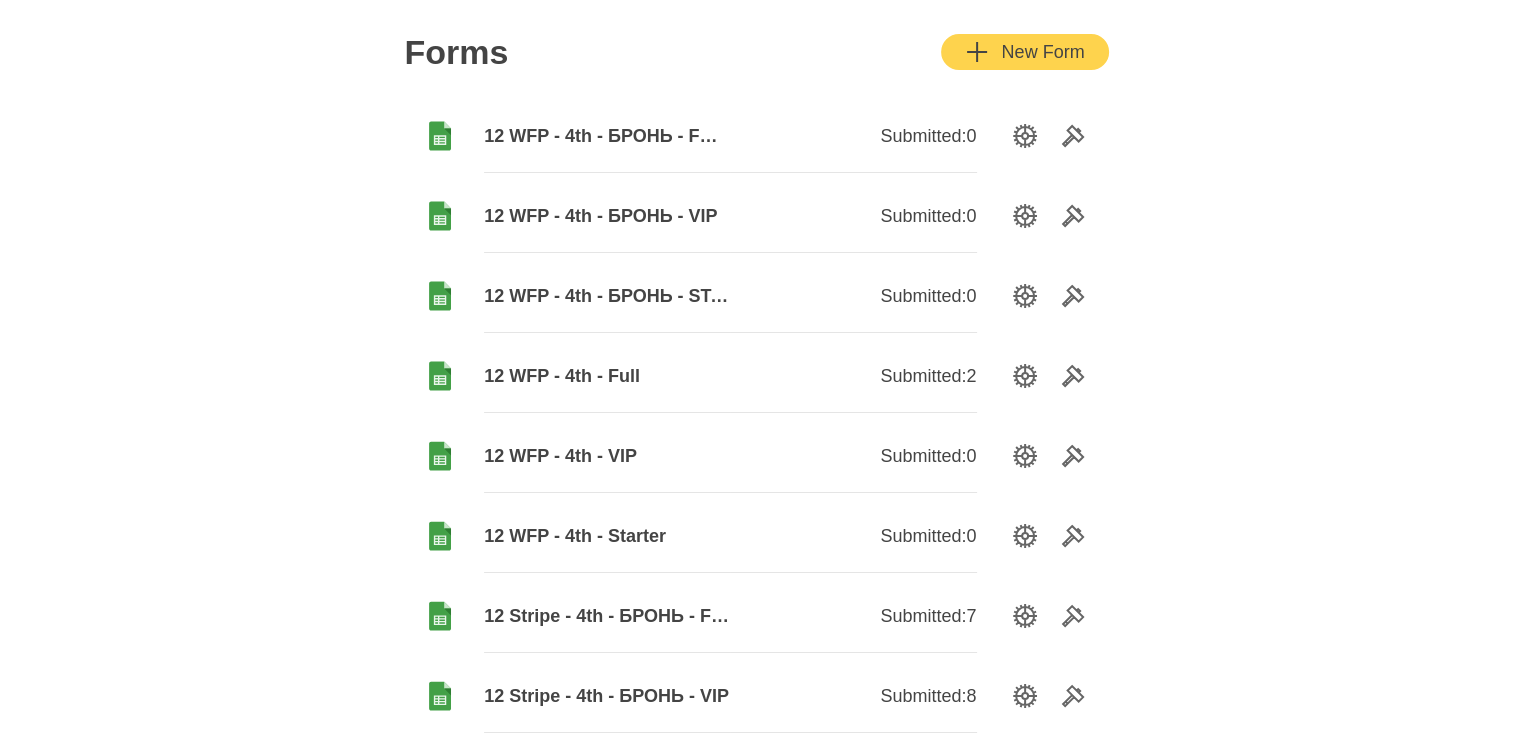 scroll, scrollTop: 400, scrollLeft: 0, axis: vertical 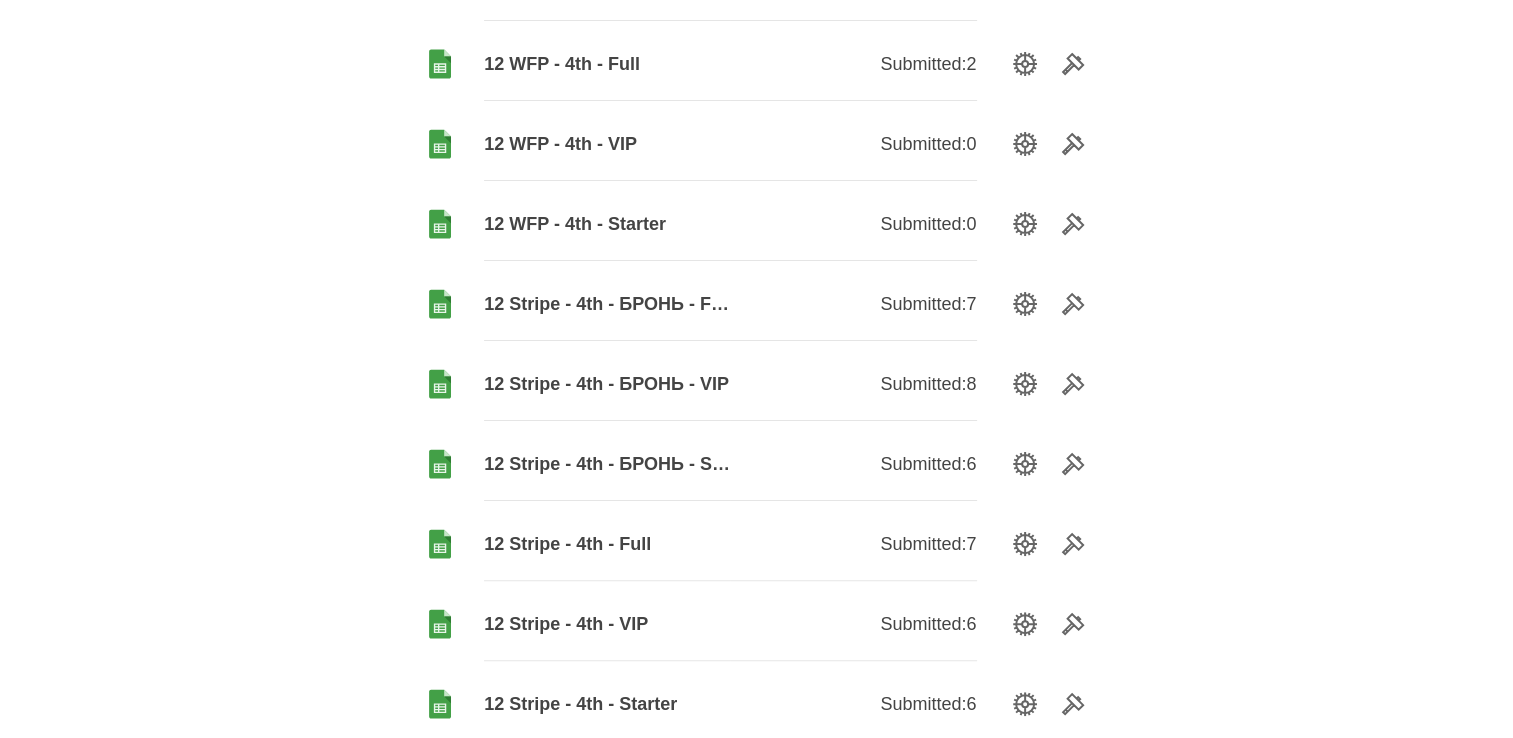 click on "12 Stripe - 4th - БРОНЬ - FULL" at bounding box center (607, 304) 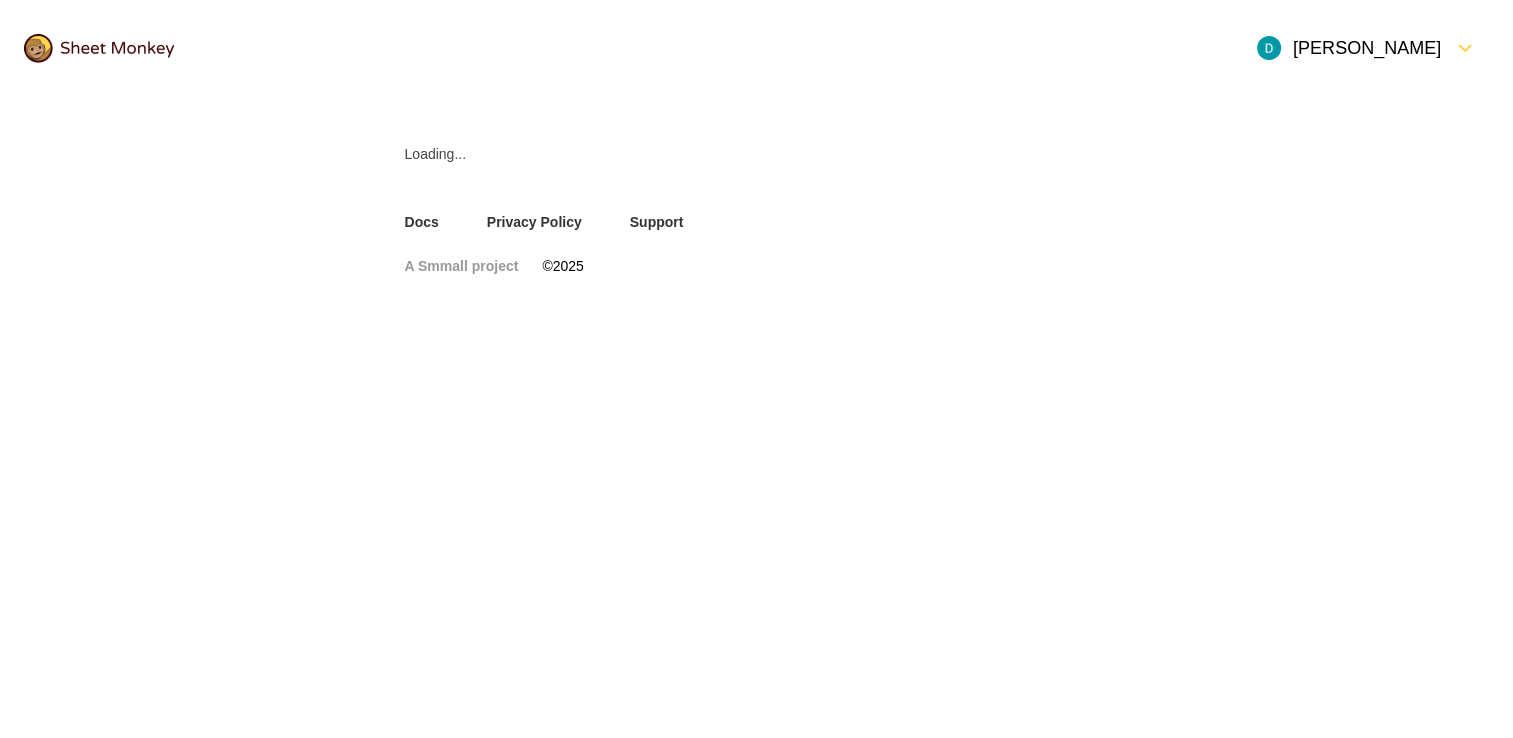 scroll, scrollTop: 0, scrollLeft: 0, axis: both 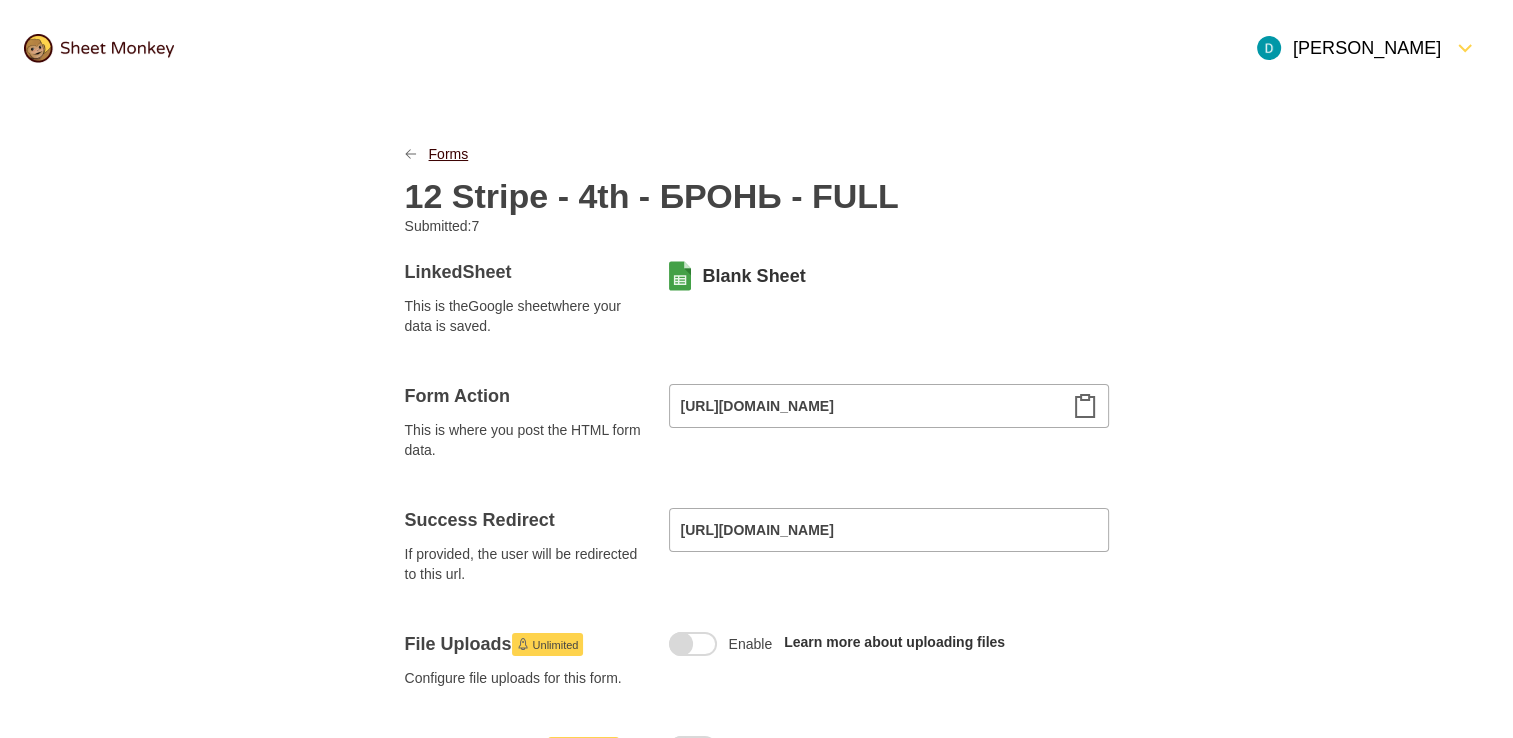 click on "Forms" at bounding box center [449, 154] 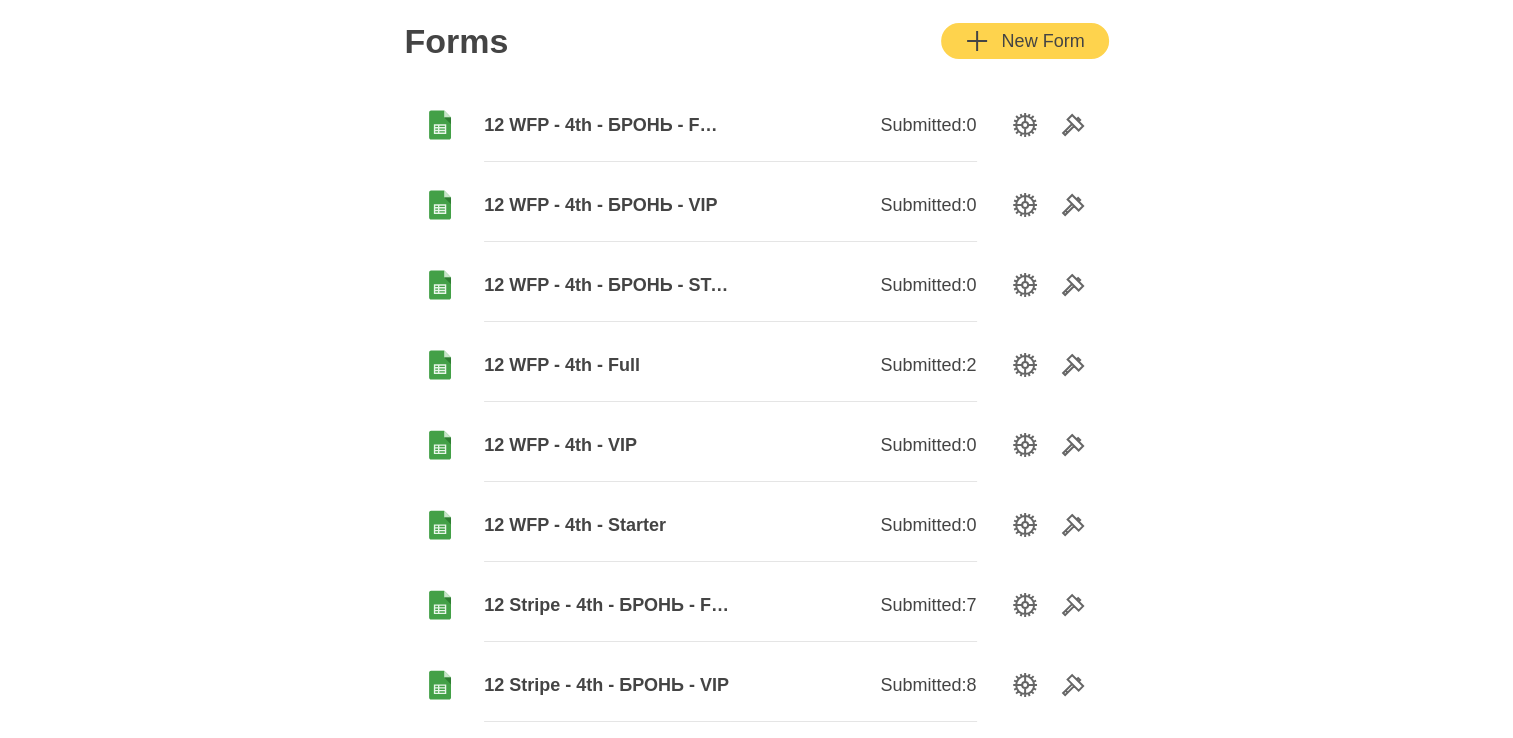 scroll, scrollTop: 100, scrollLeft: 0, axis: vertical 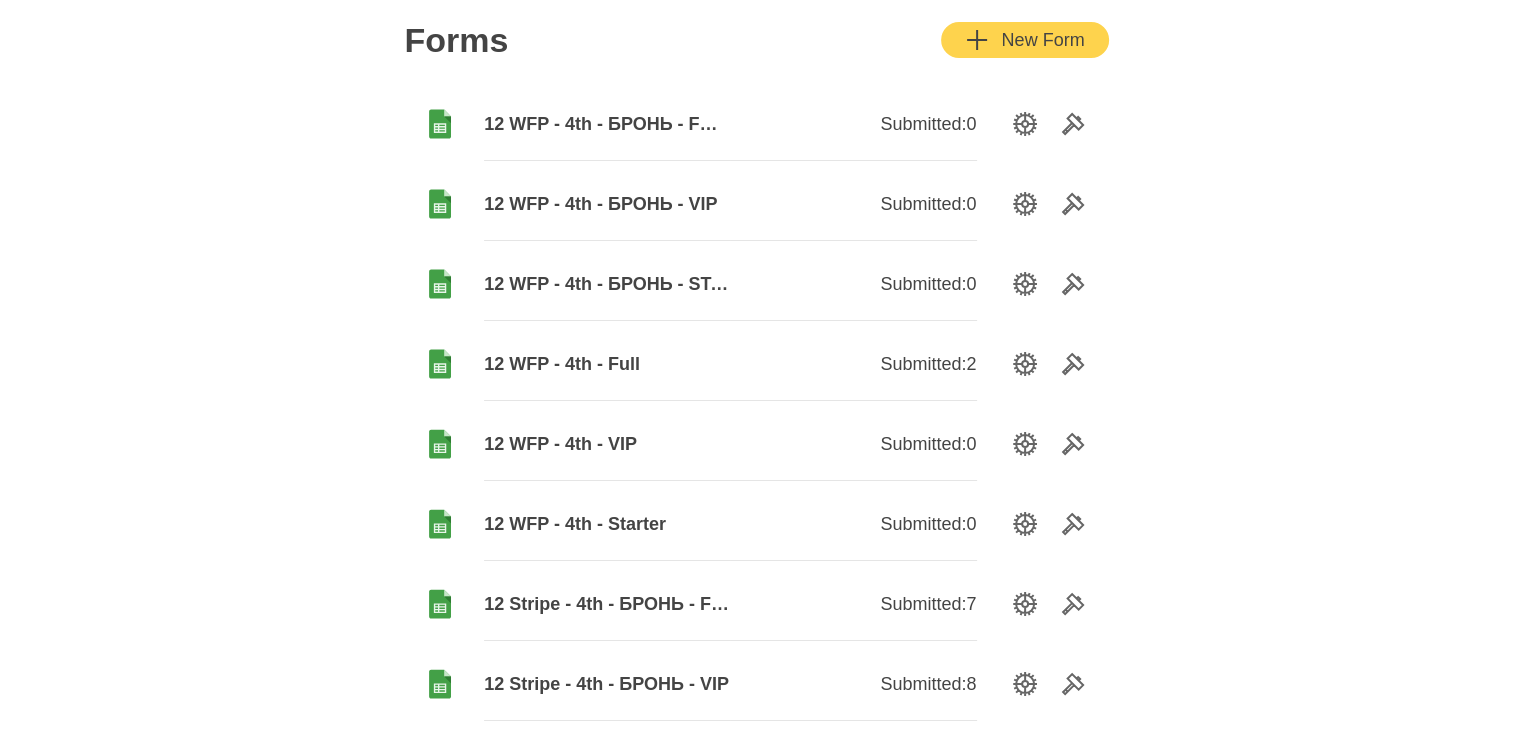 click on "12 WFP - 4th - Starter" at bounding box center [607, 524] 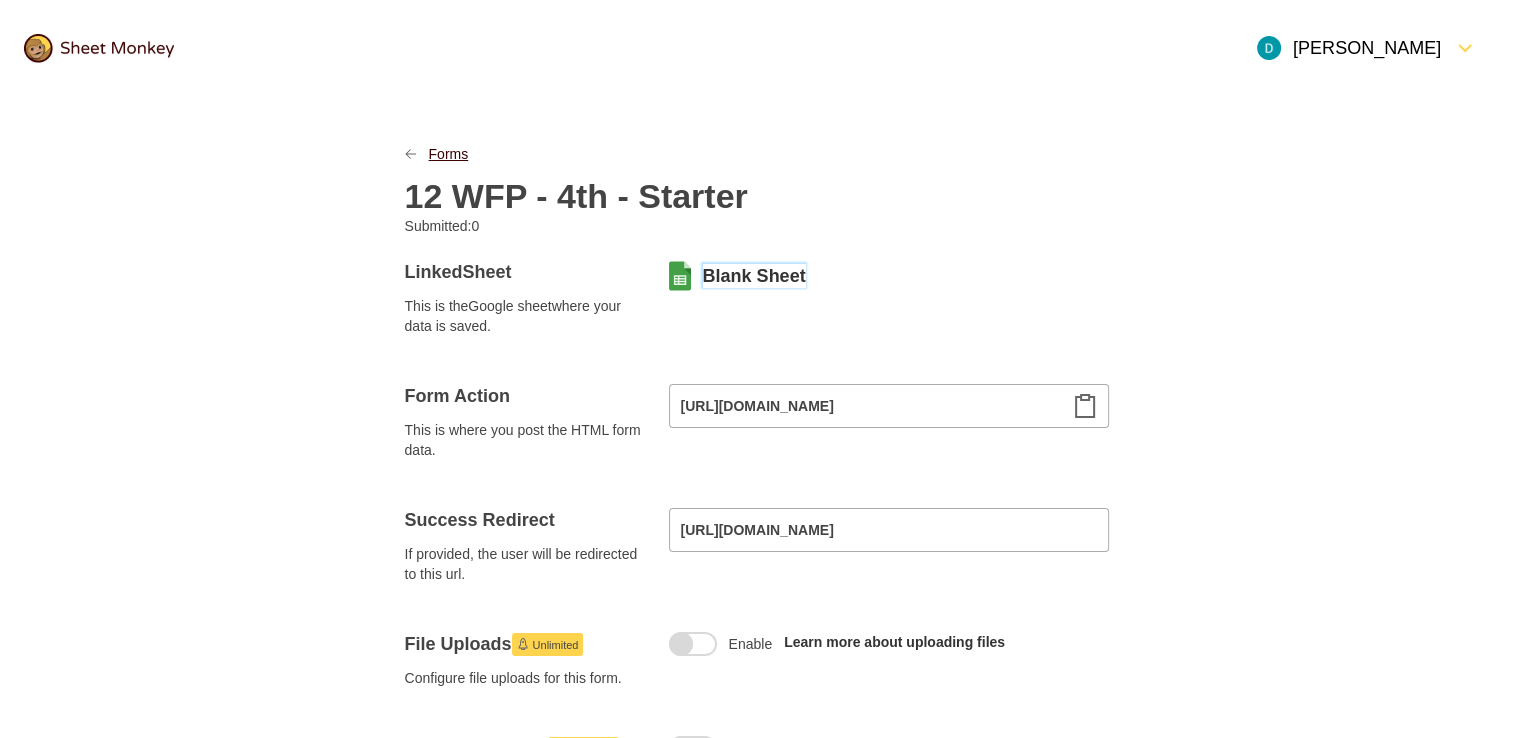 click on "Forms" at bounding box center [449, 154] 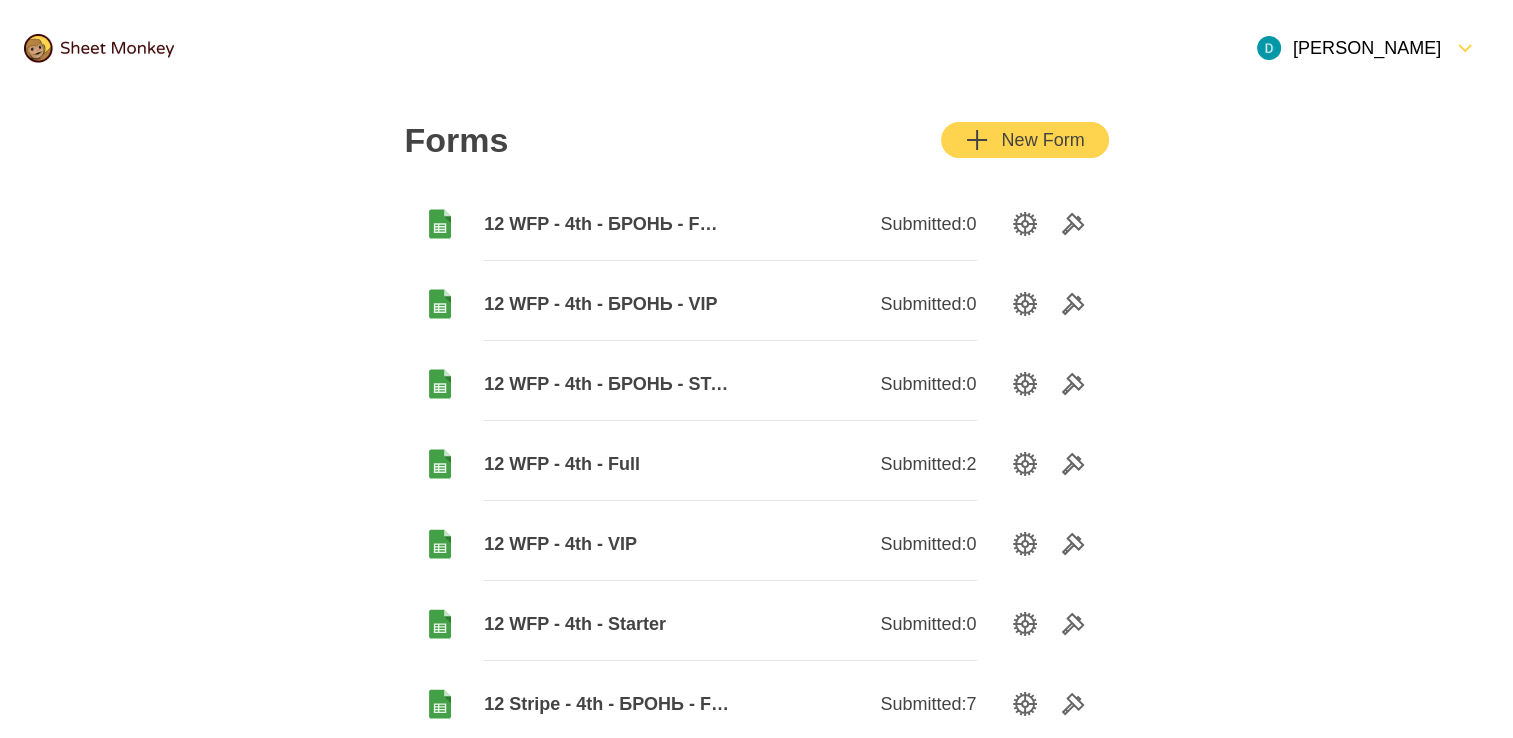 click on "12 WFP - 4th - VIP" at bounding box center (607, 544) 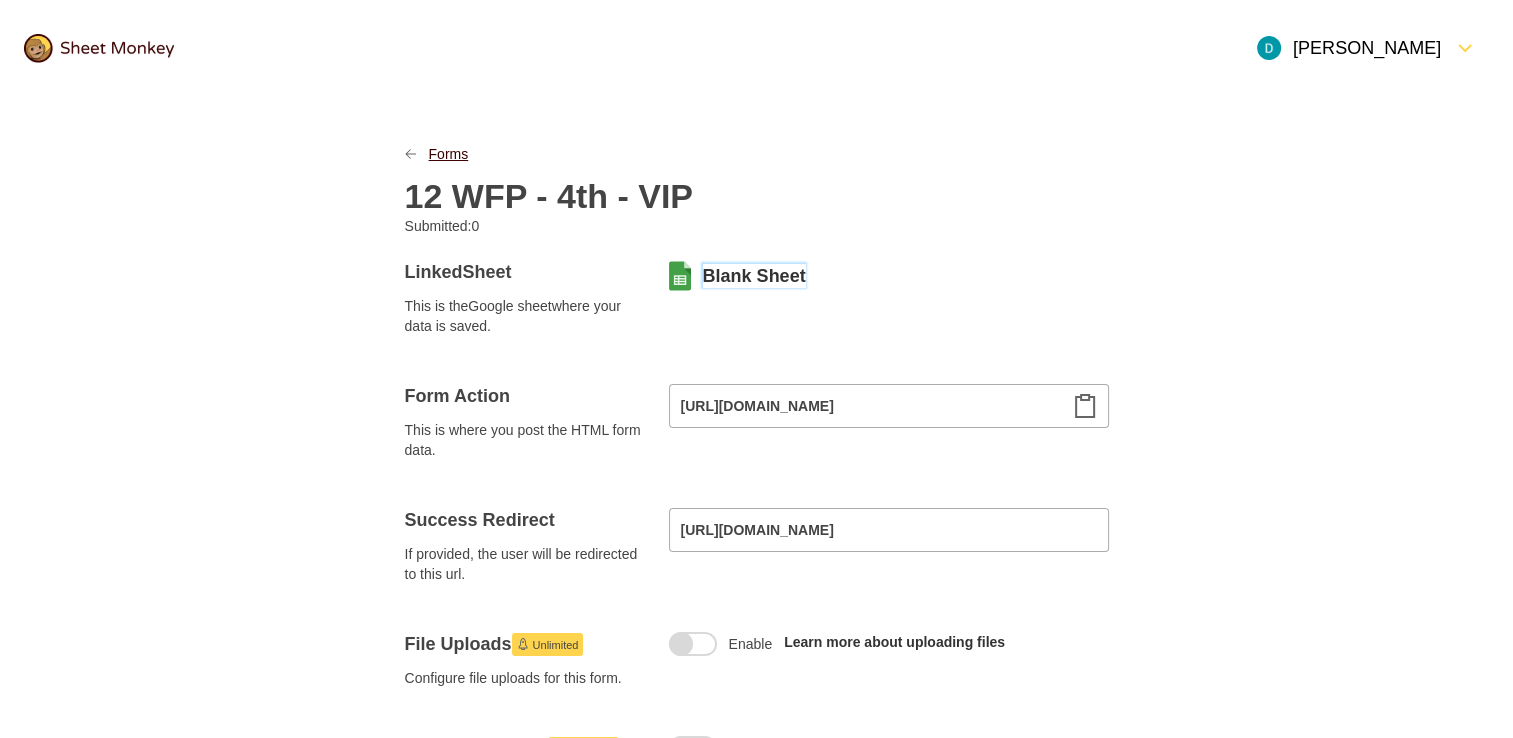 click on "Forms" at bounding box center (449, 154) 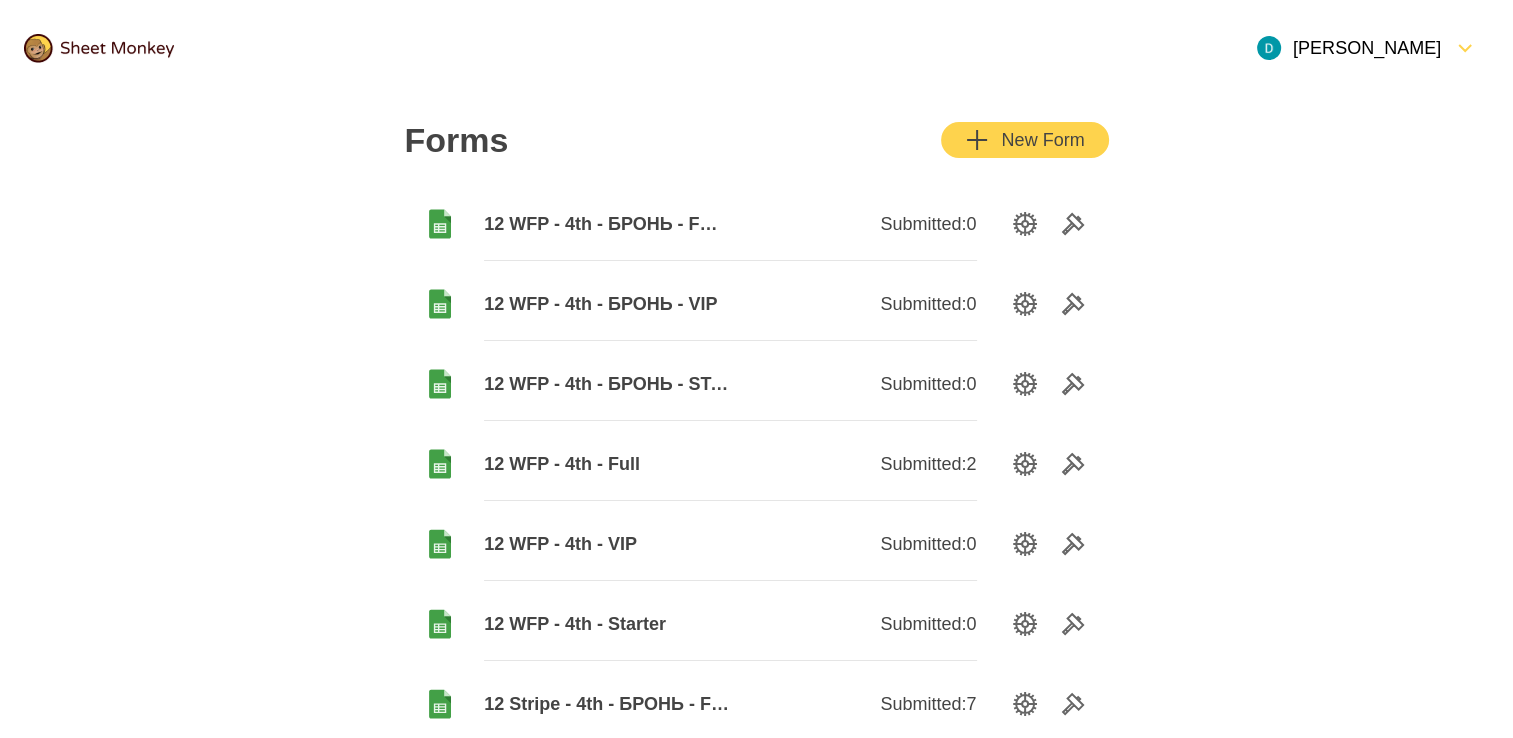 click on "12 WFP - 4th - Full" at bounding box center (607, 464) 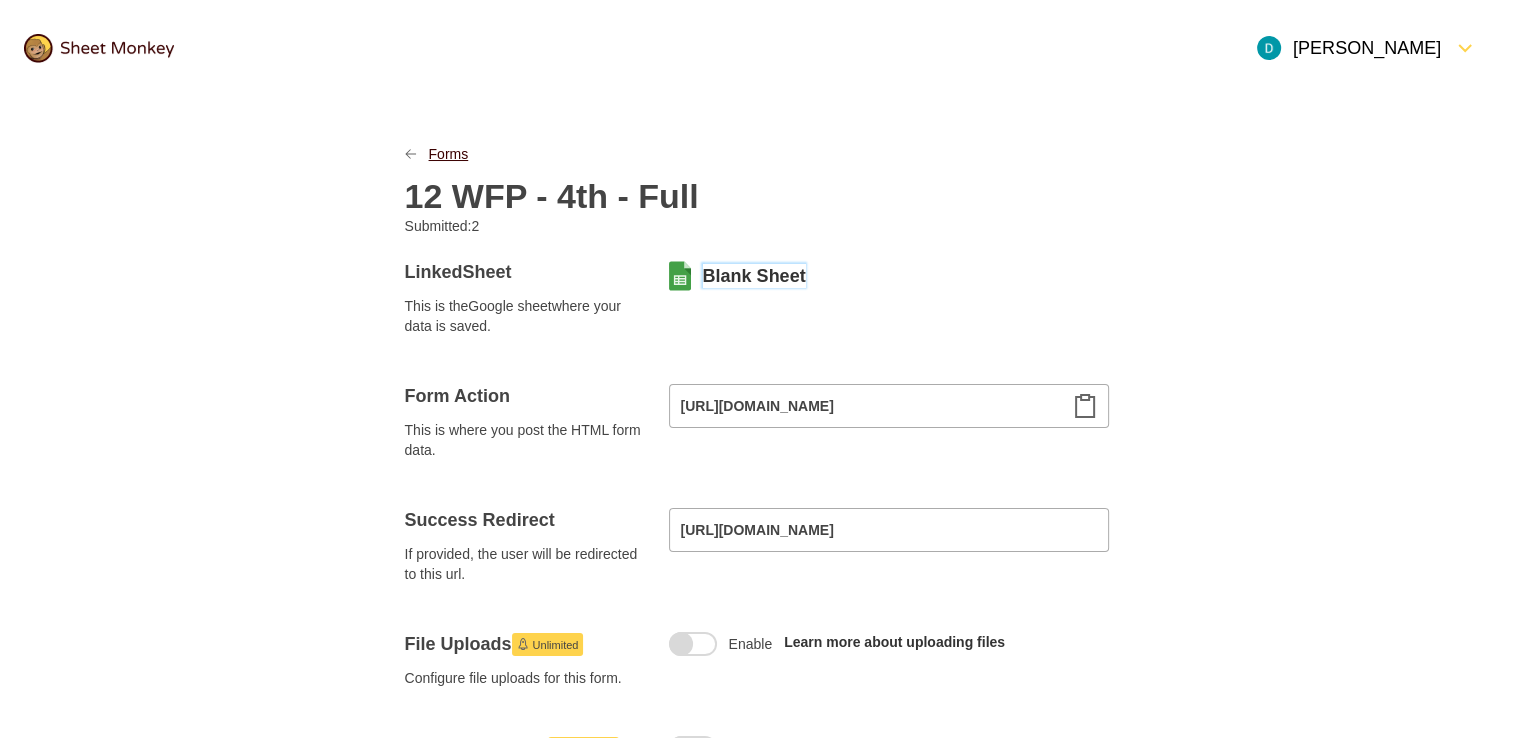 click on "Forms" at bounding box center [449, 154] 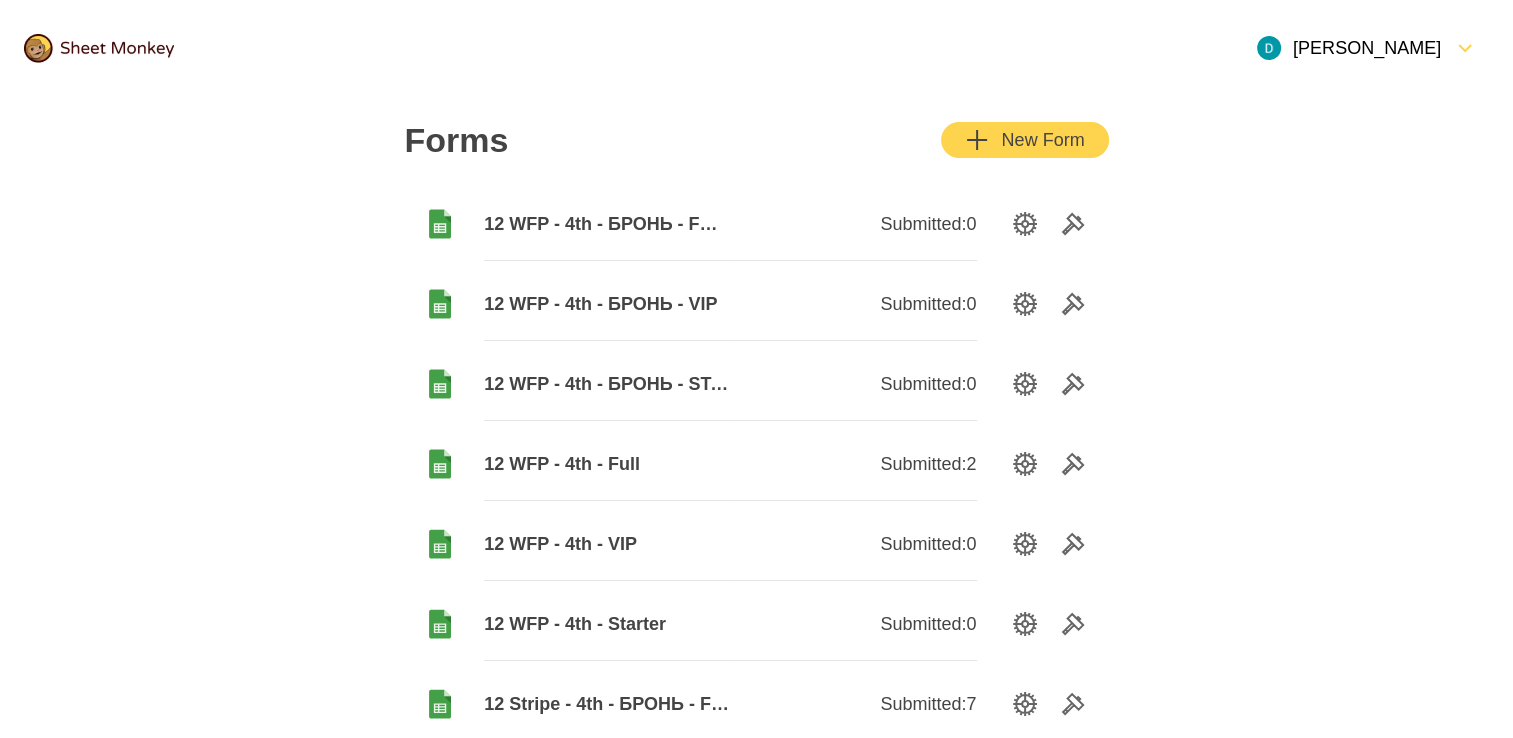 click on "12 WFP - 4th - БРОНЬ - STARTER" at bounding box center [607, 384] 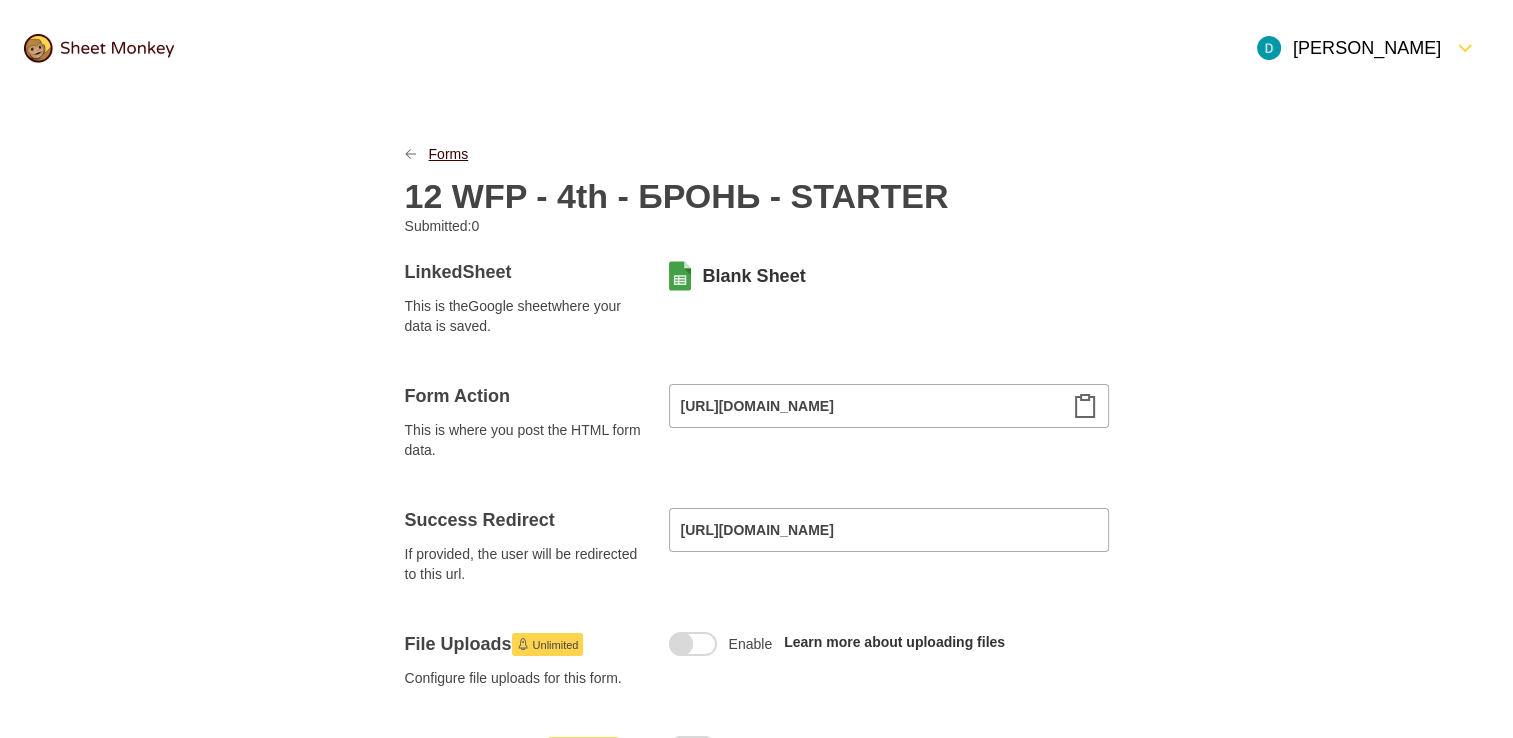 click on "Forms" at bounding box center [449, 154] 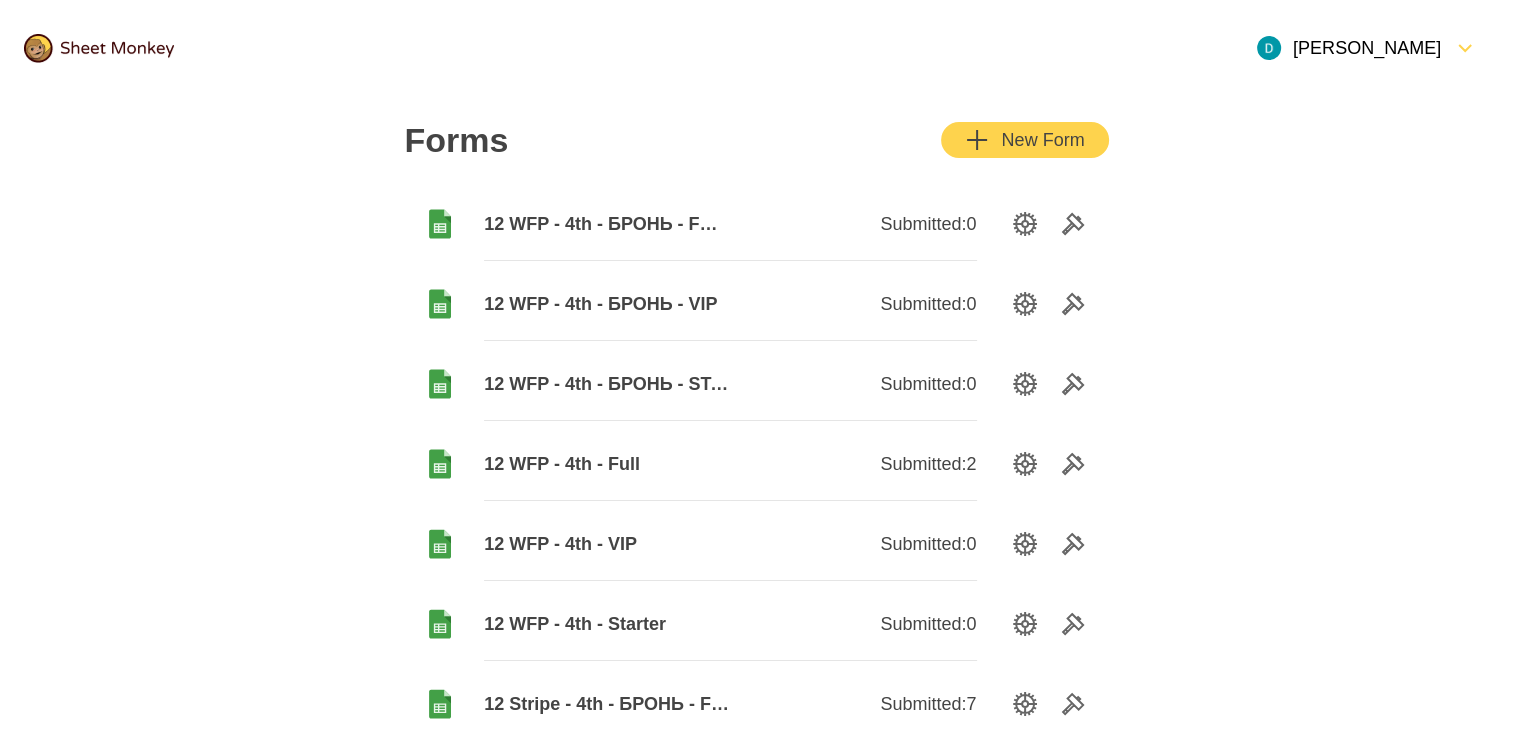 click on "12 WFP - 4th - БРОНЬ - VIP" at bounding box center [607, 304] 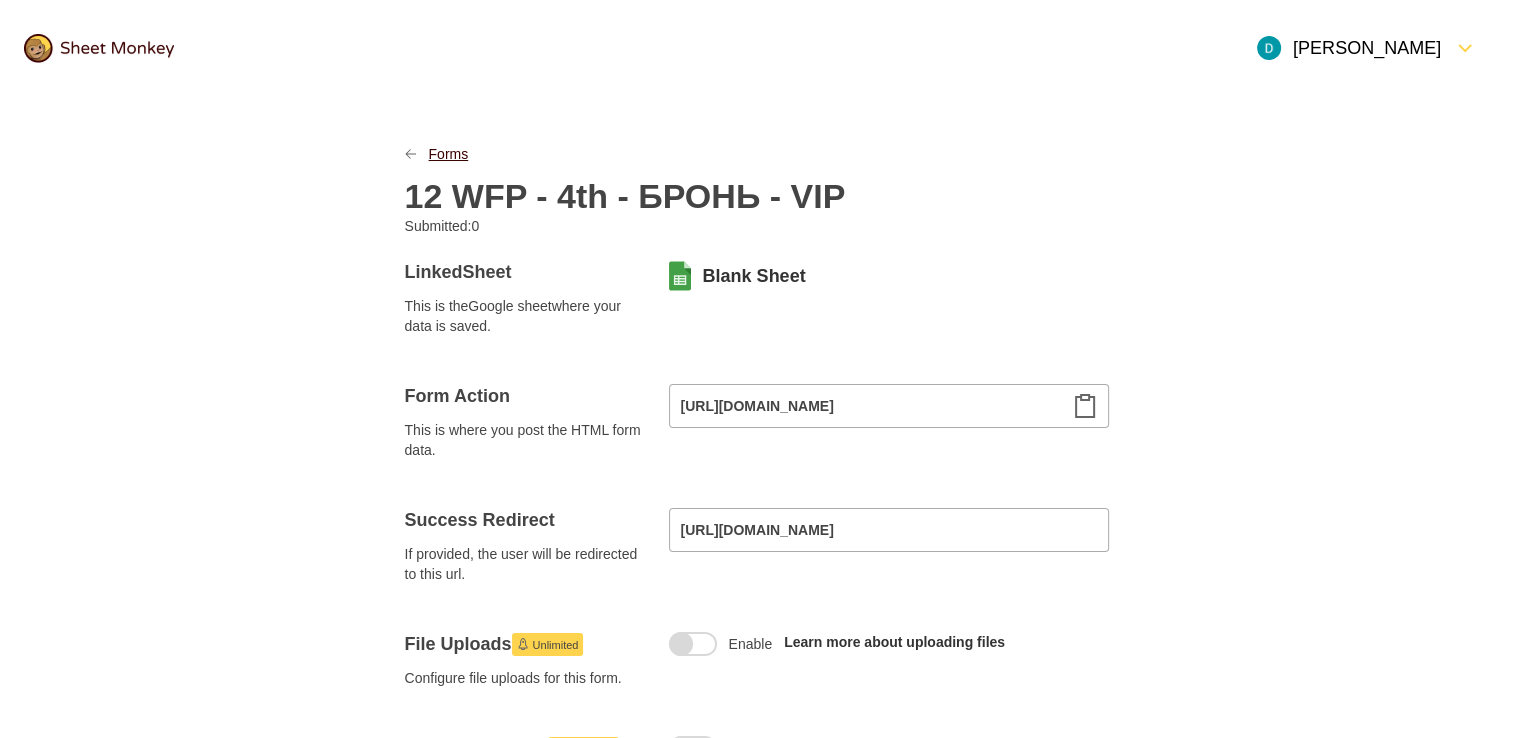 click on "Forms" at bounding box center [449, 154] 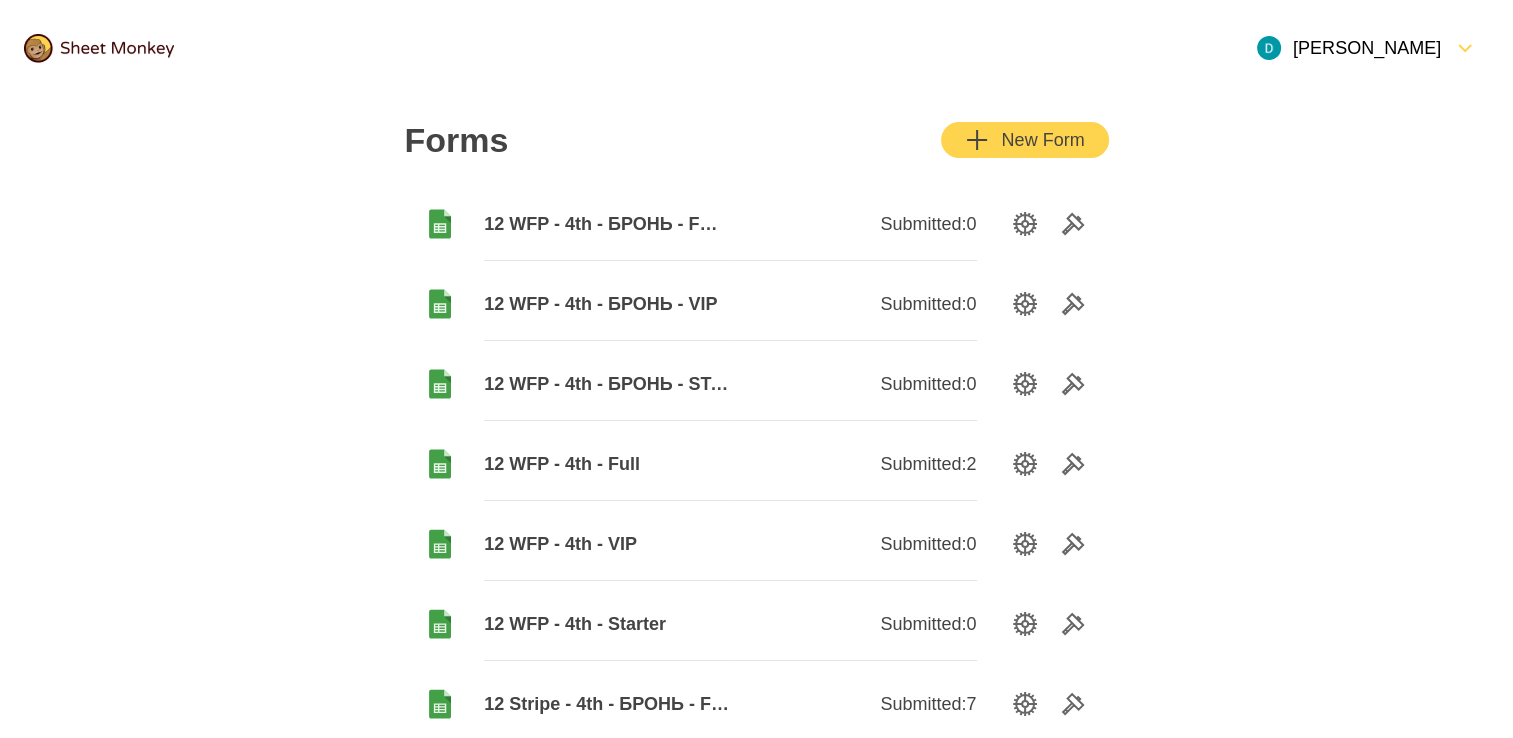 click on "12 WFP - 4th - БРОНЬ - FULL" at bounding box center (607, 224) 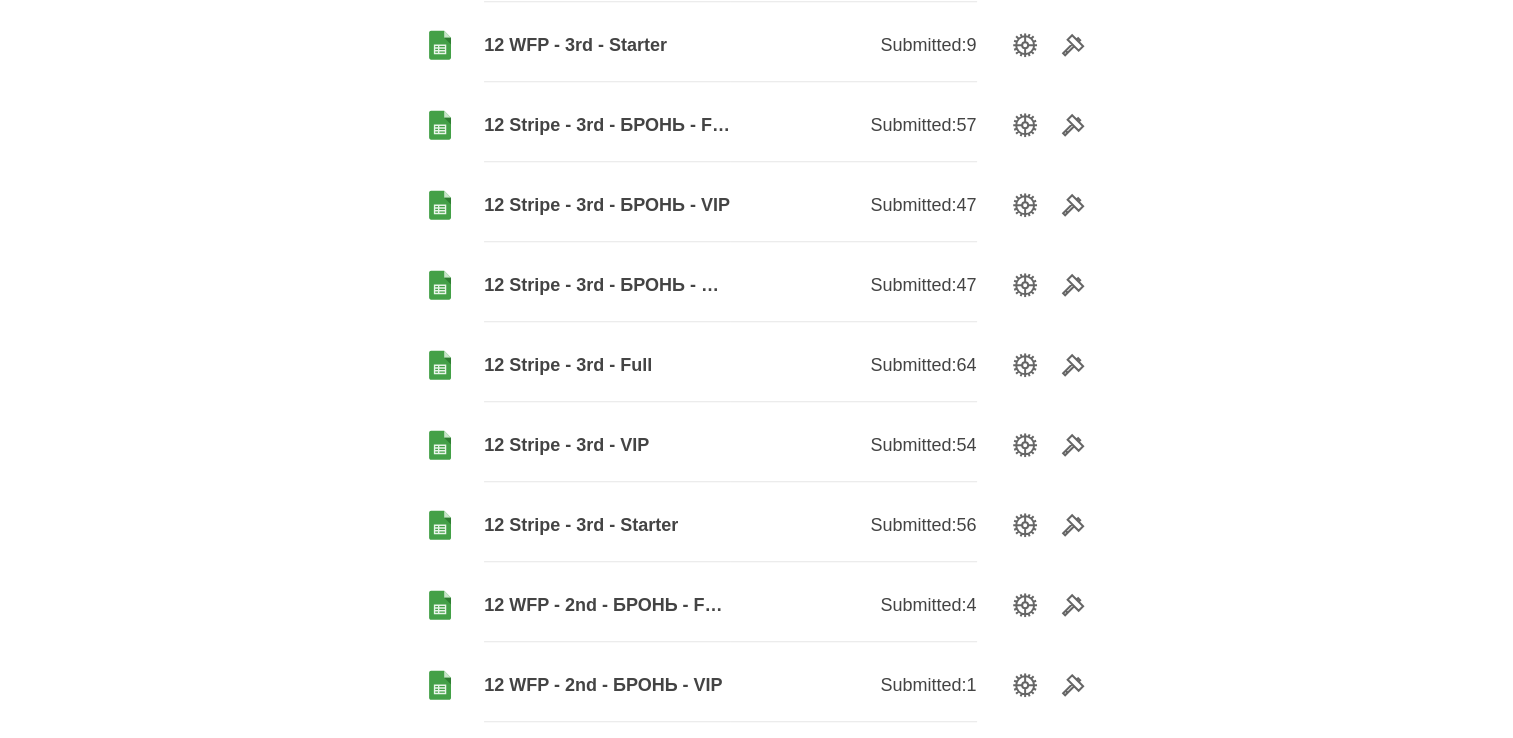 scroll, scrollTop: 1700, scrollLeft: 0, axis: vertical 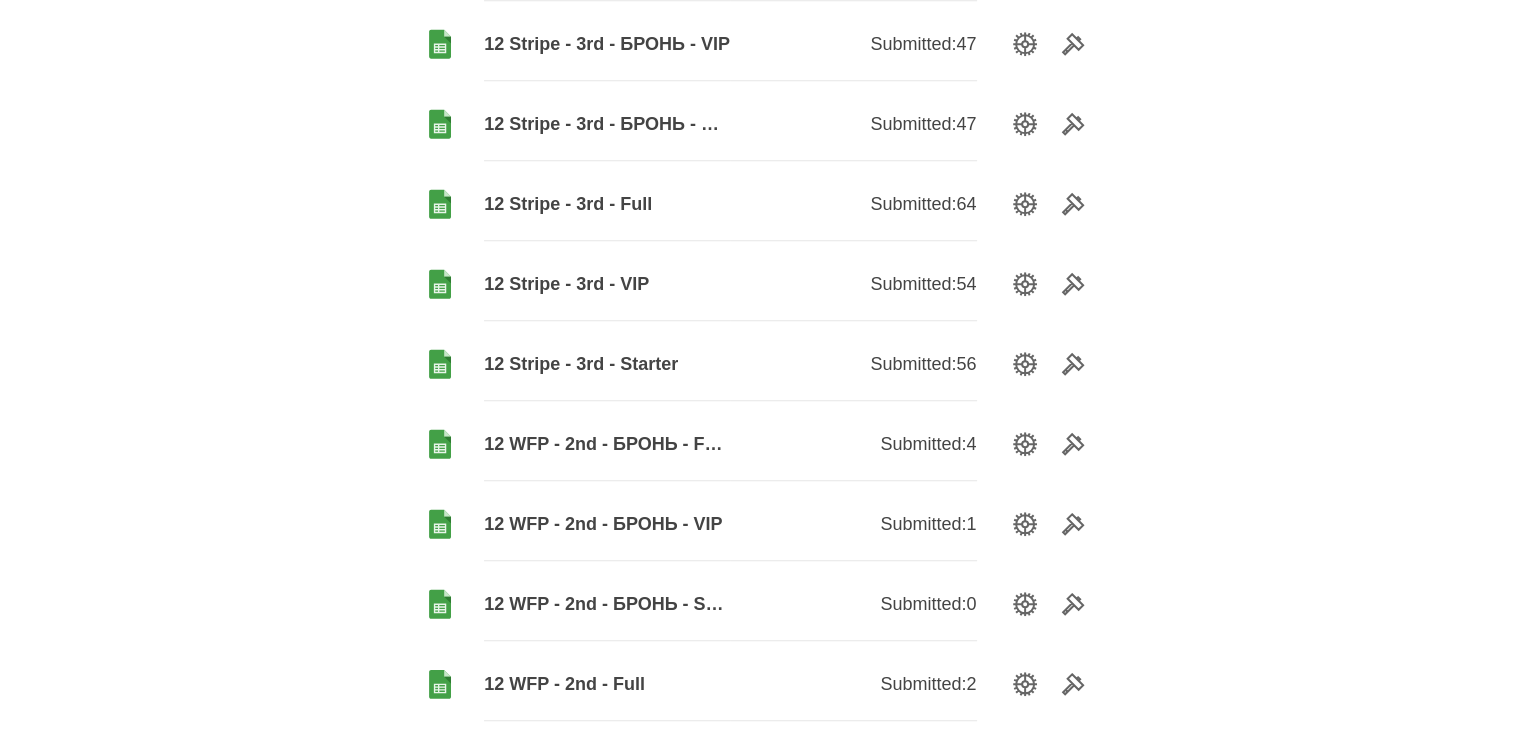 click on "12 WFP - 2nd - БРОНЬ - VIP" at bounding box center (607, 524) 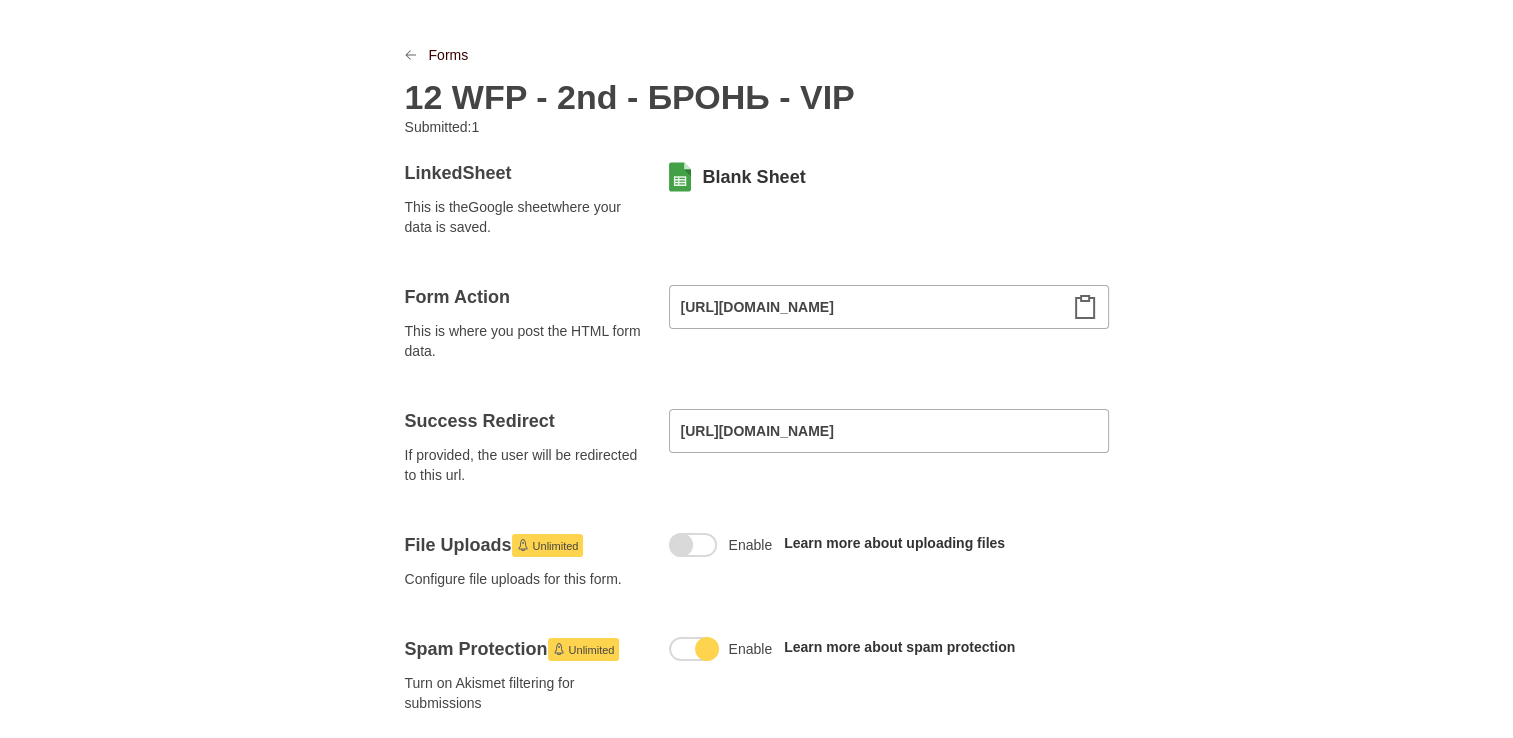 scroll, scrollTop: 100, scrollLeft: 0, axis: vertical 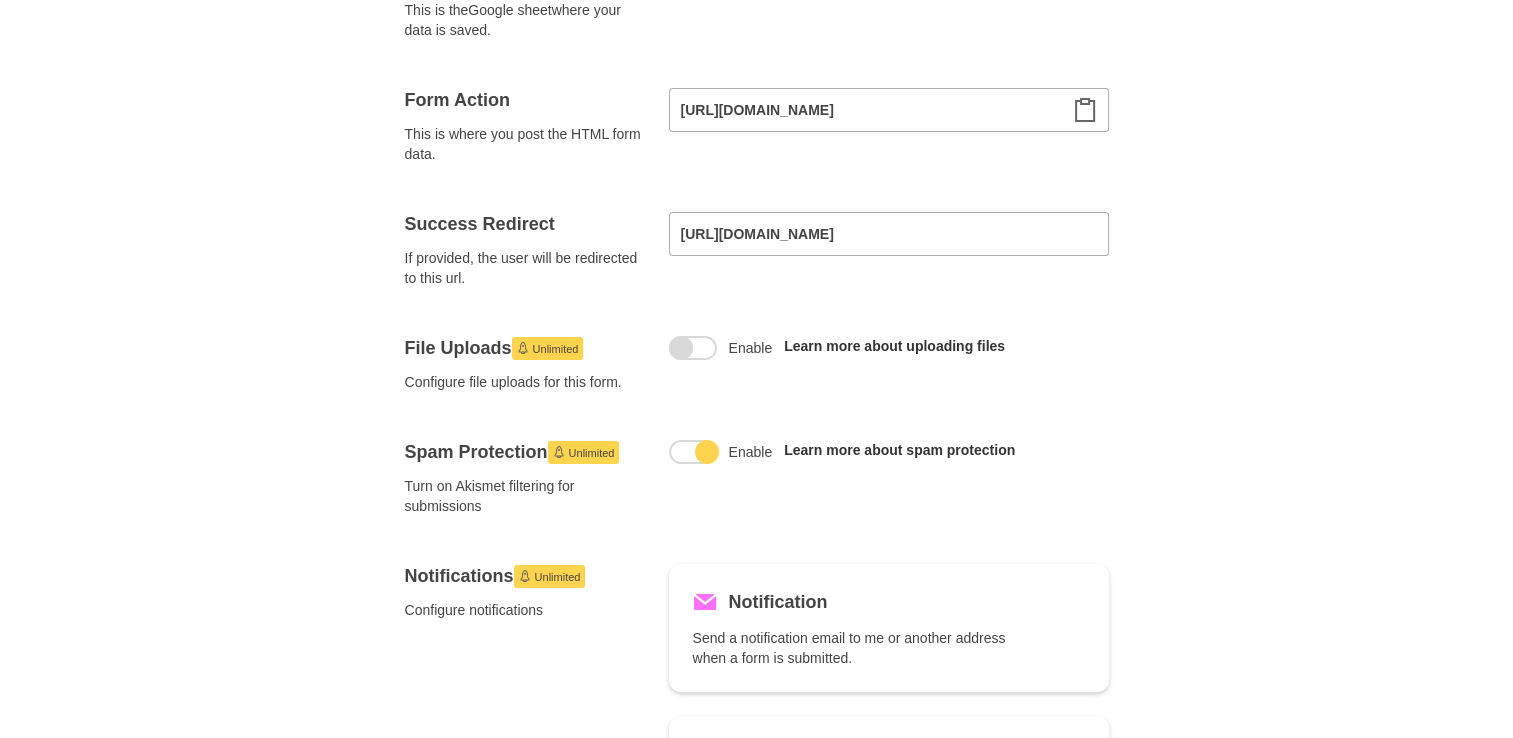click on "Unlimited" at bounding box center [592, 453] 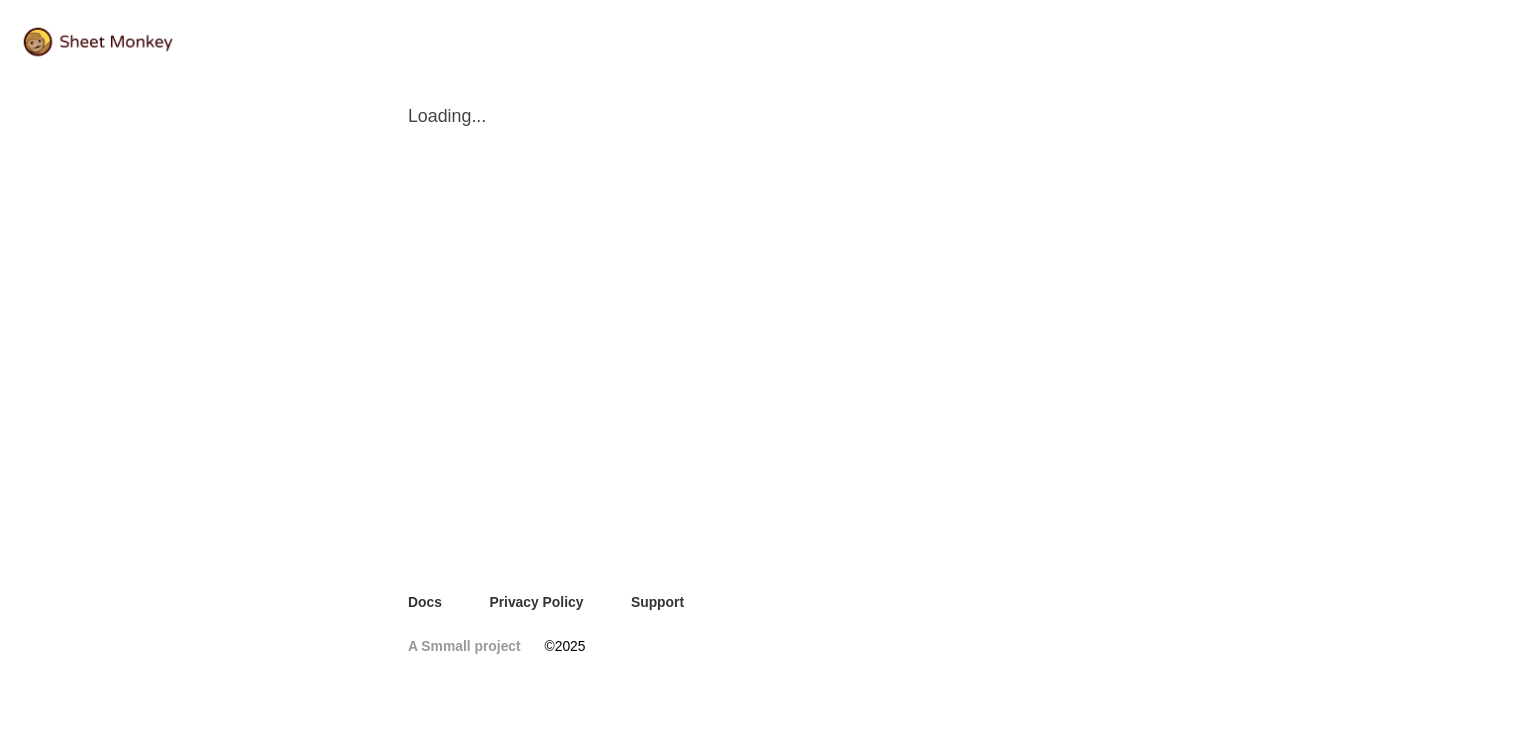 scroll, scrollTop: 0, scrollLeft: 0, axis: both 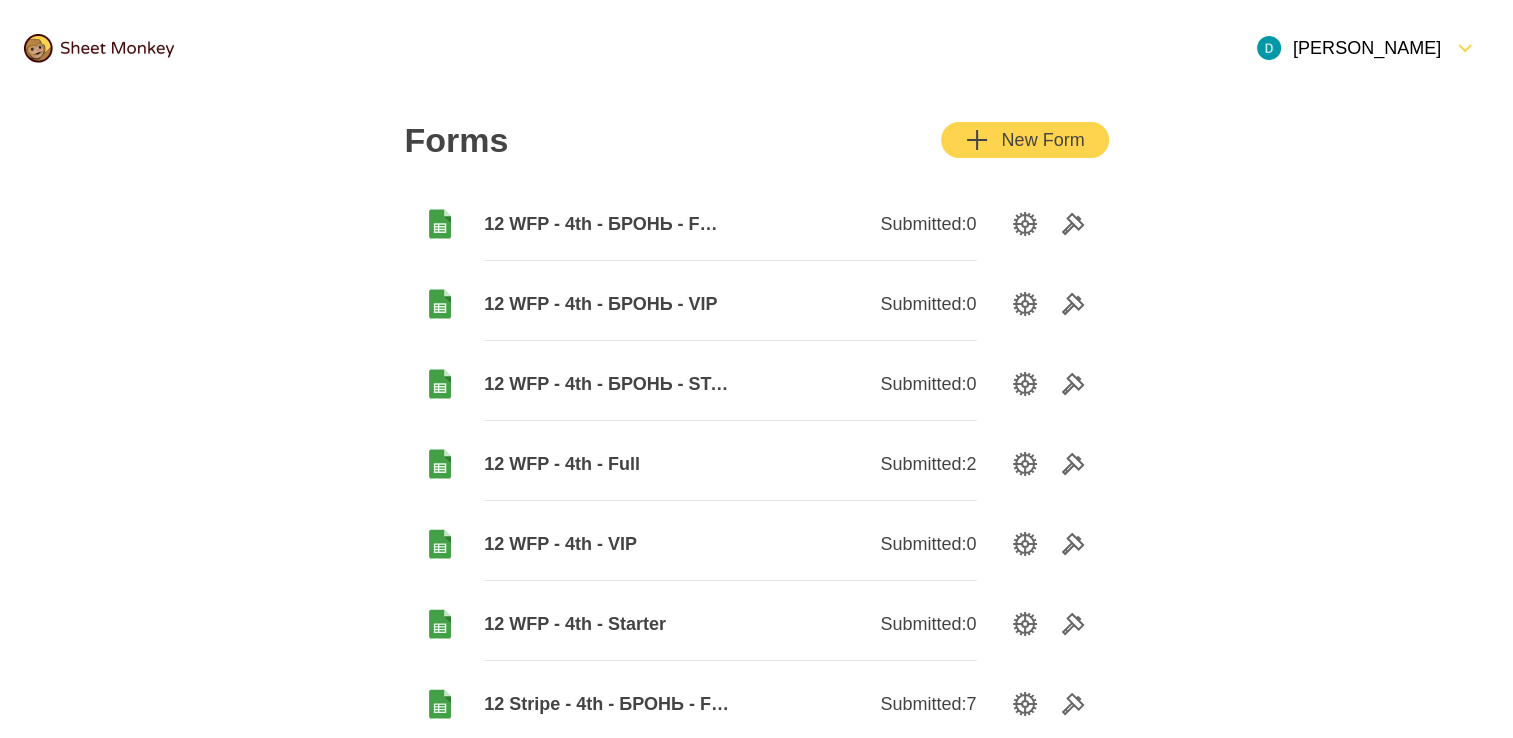click on "12 WFP - 4th - БРОНЬ - FULL" at bounding box center (607, 224) 